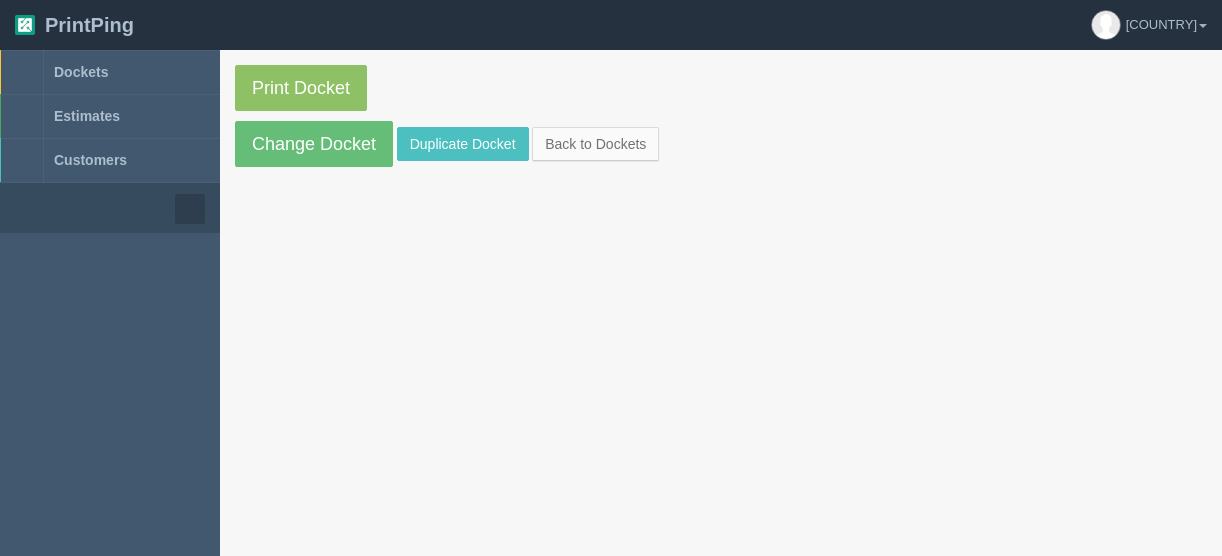 scroll, scrollTop: 0, scrollLeft: 0, axis: both 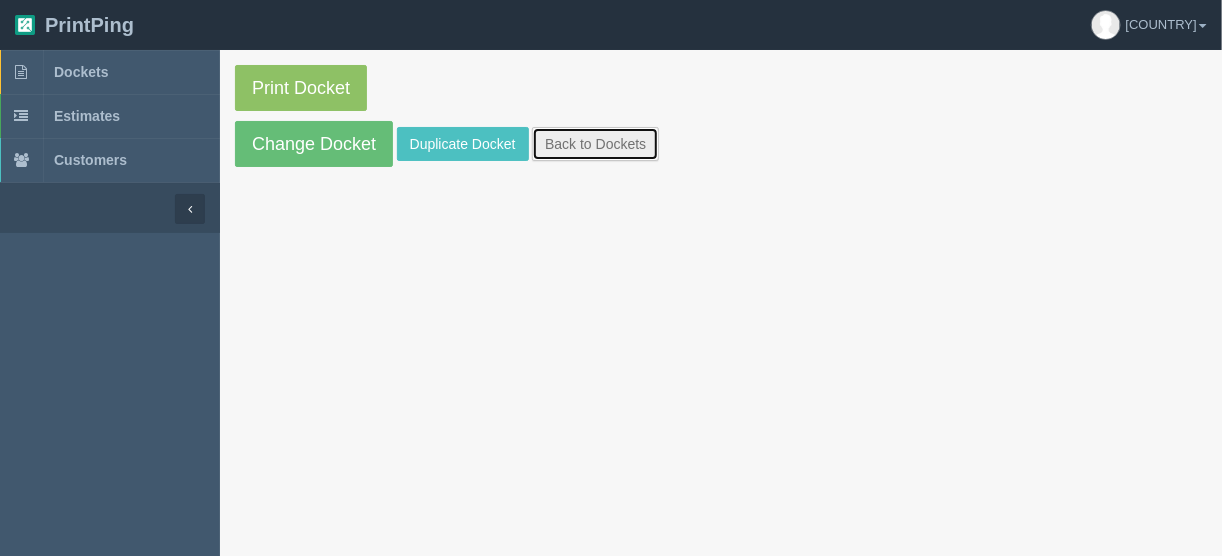 click on "Back to Dockets" at bounding box center (595, 144) 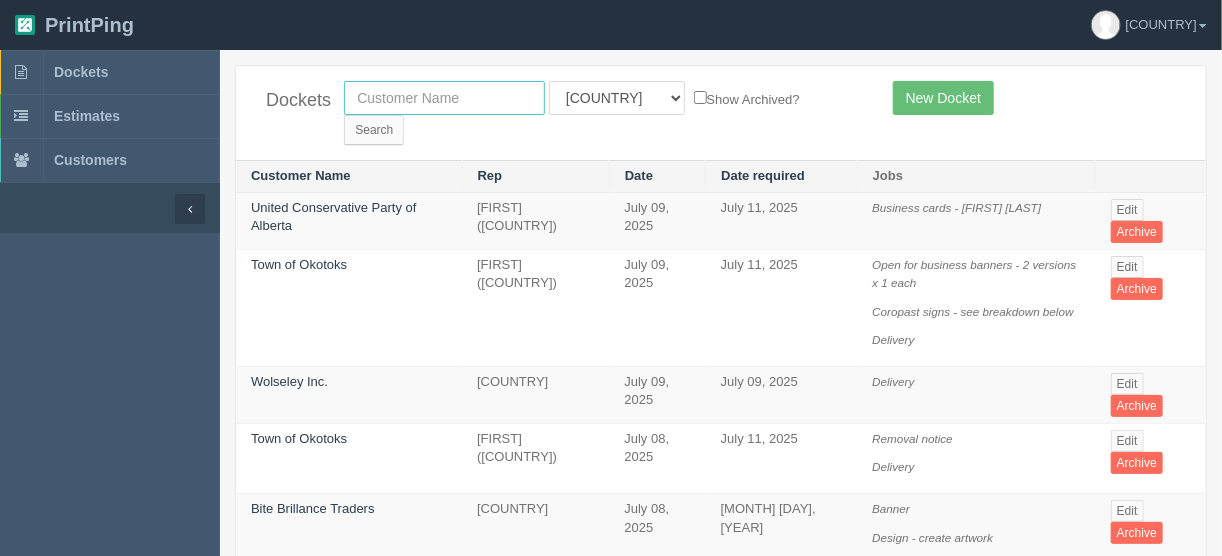 click at bounding box center (444, 98) 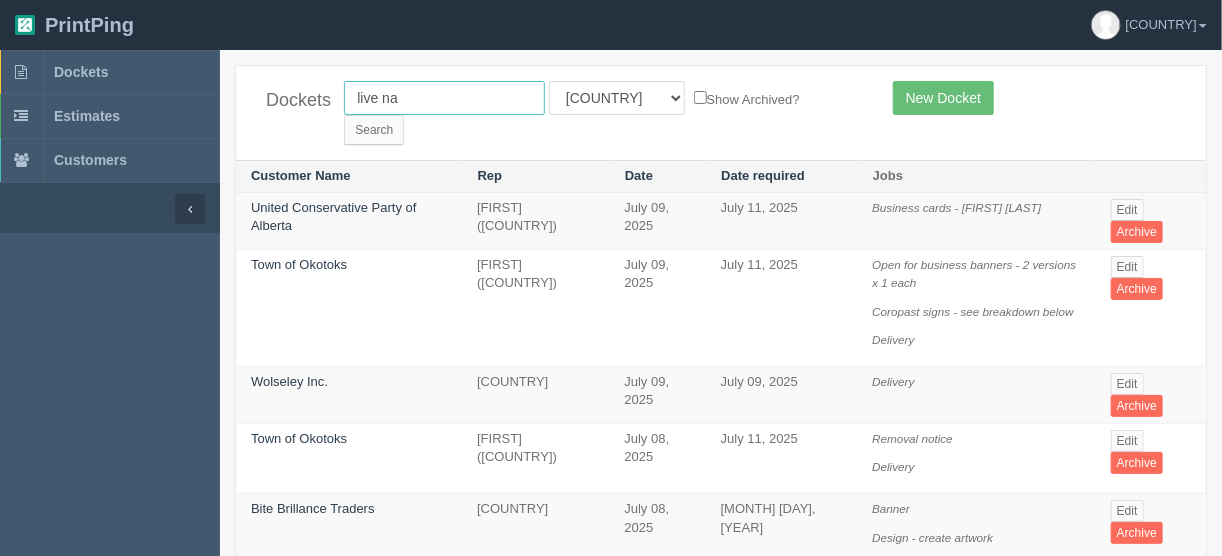 type on "live na" 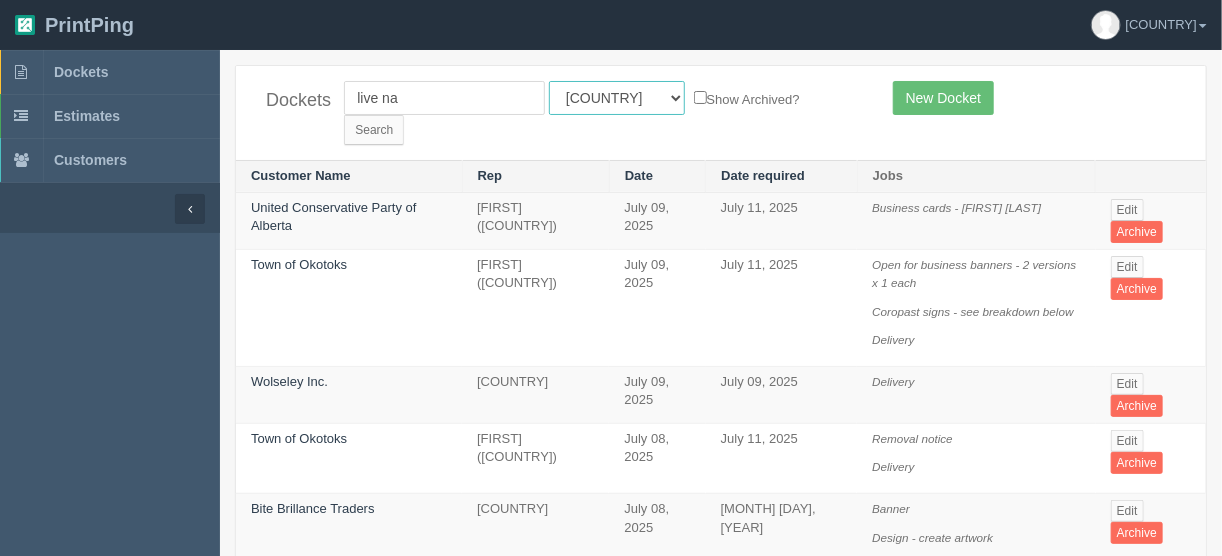 click on "All Users
Ali
Ali Test 1
Aly
Amy
Ankit
Arif
Brandon
Dan
France
Greg
Jim
Mark
Matthew
Mehmud
Mikayla
Moe
Phil
Rebecca
Sam
Stacy
Steve
Viki
Zach
Zack
Zunaid" at bounding box center [617, 98] 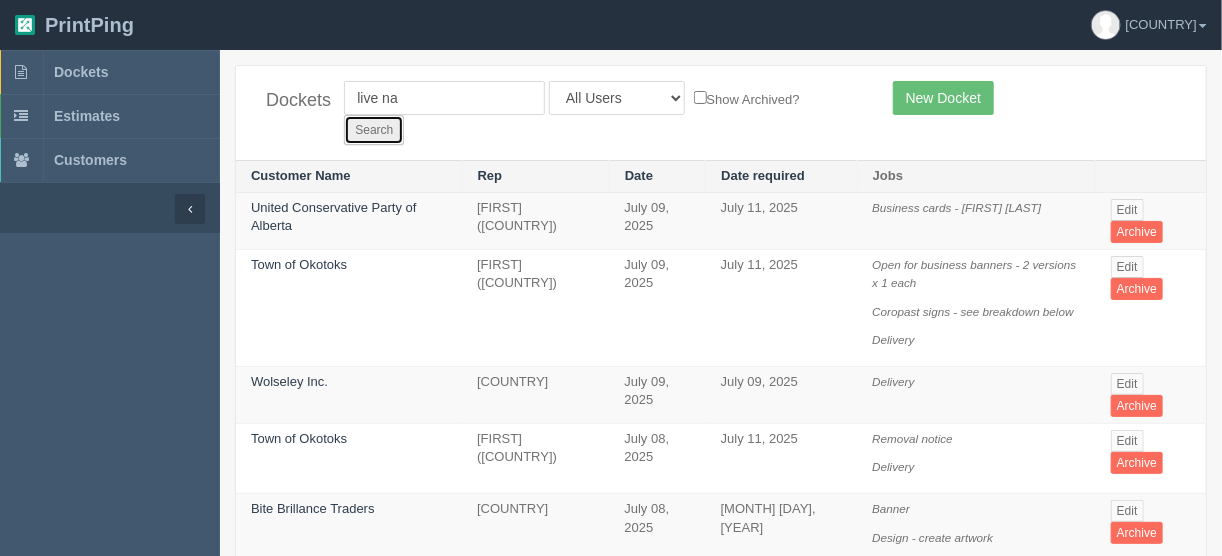 click on "Search" at bounding box center (374, 130) 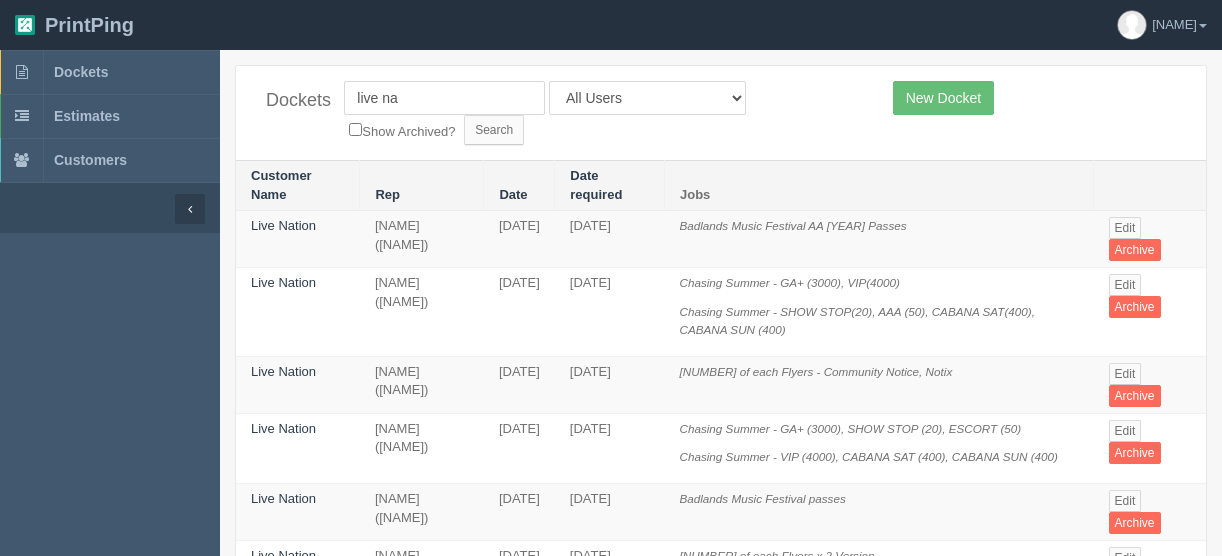 scroll, scrollTop: 0, scrollLeft: 0, axis: both 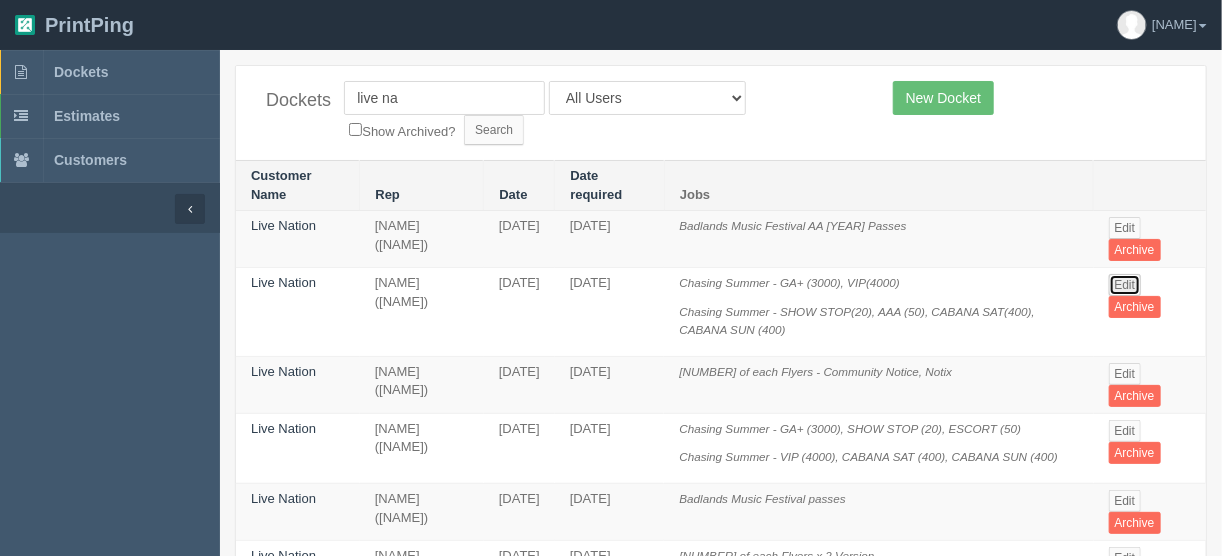 click on "Edit" at bounding box center (1125, 285) 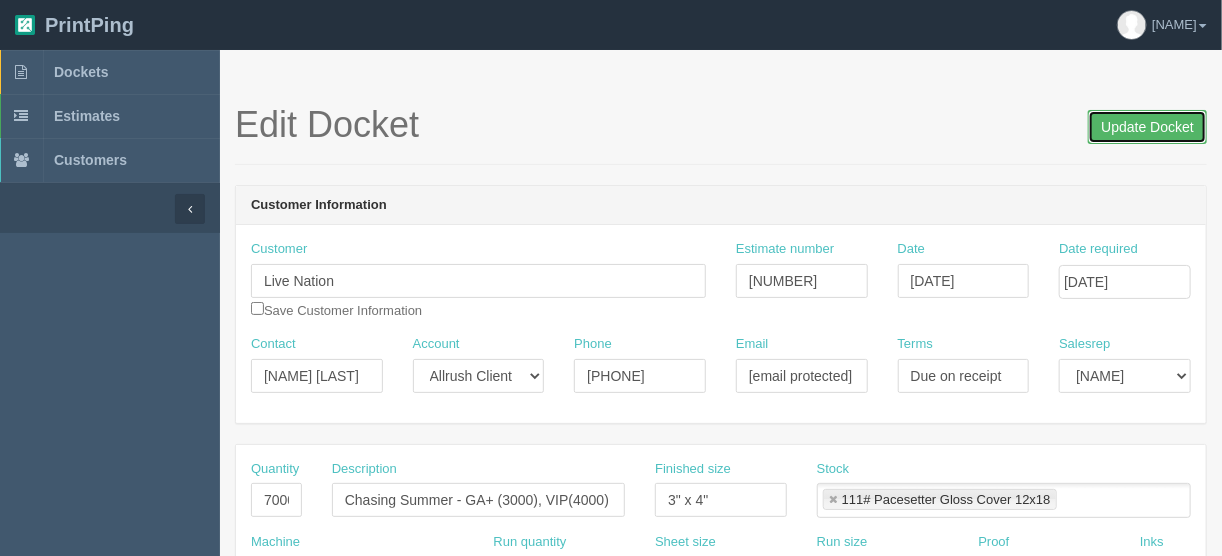 click on "Update Docket" at bounding box center [1147, 127] 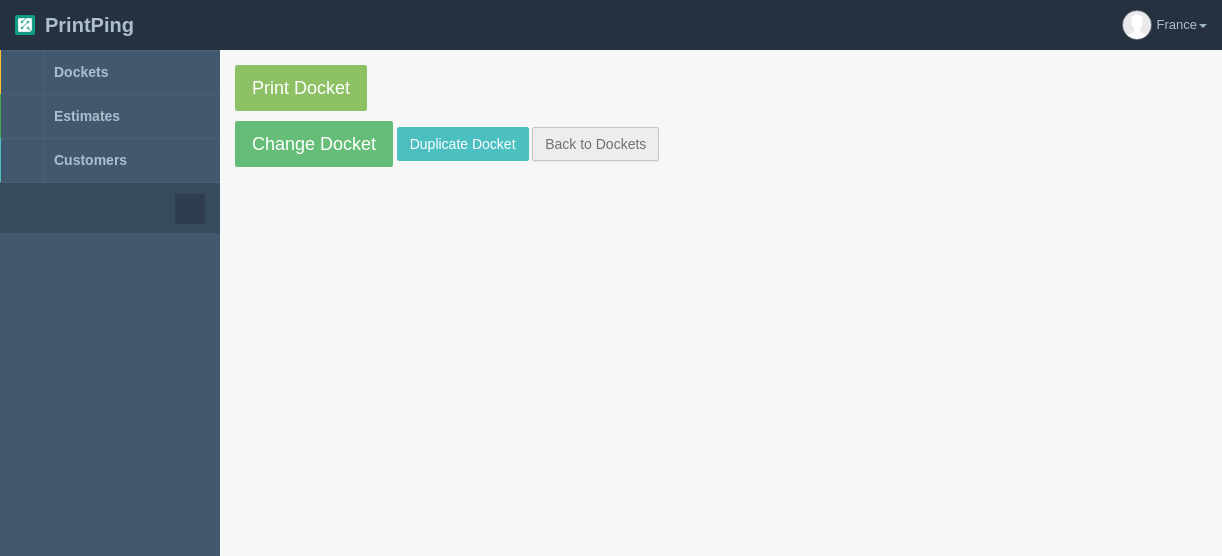 scroll, scrollTop: 0, scrollLeft: 0, axis: both 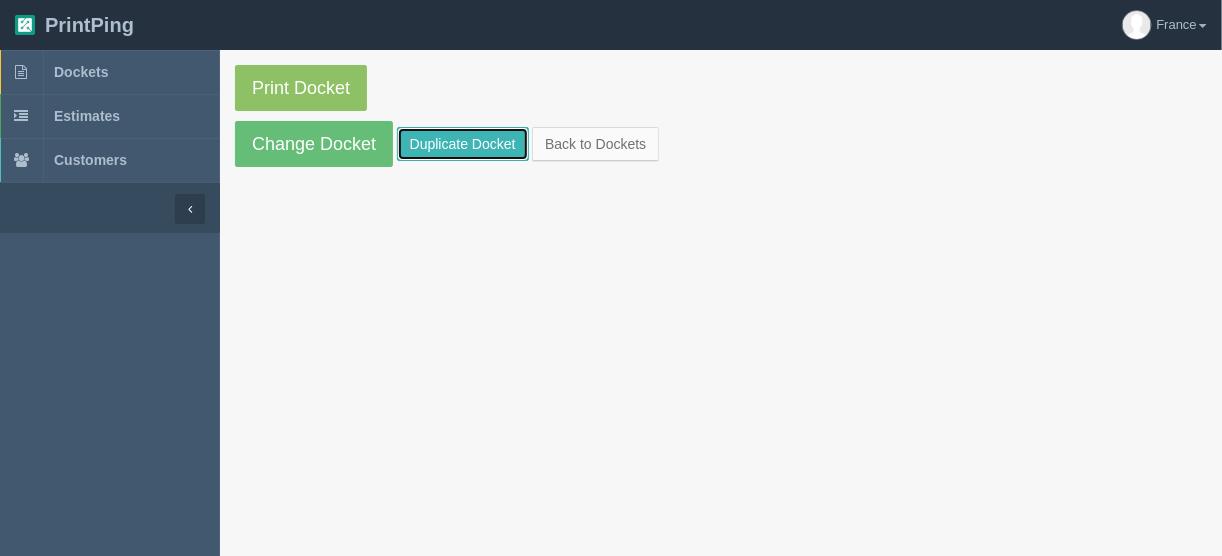 click on "Duplicate Docket" at bounding box center [463, 144] 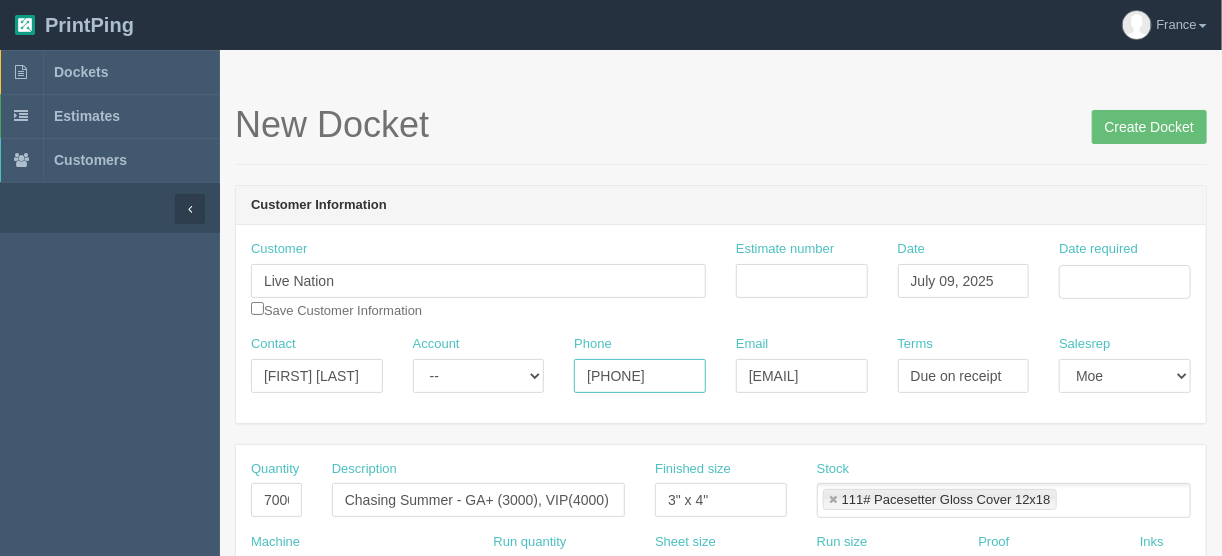 drag, startPoint x: 680, startPoint y: 372, endPoint x: 519, endPoint y: 373, distance: 161.00311 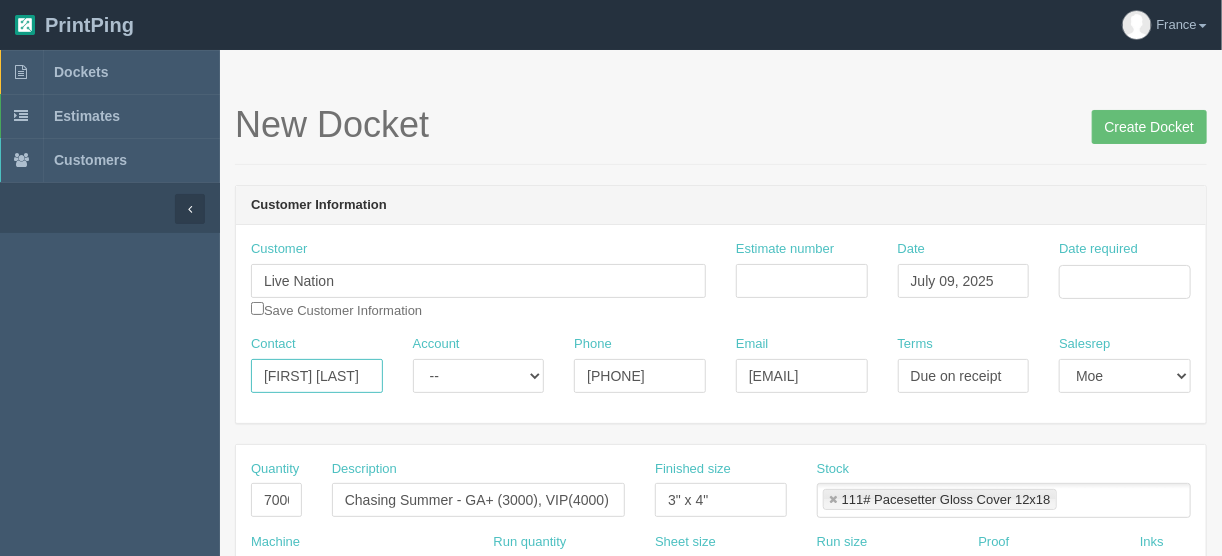 drag, startPoint x: 360, startPoint y: 371, endPoint x: 117, endPoint y: 378, distance: 243.1008 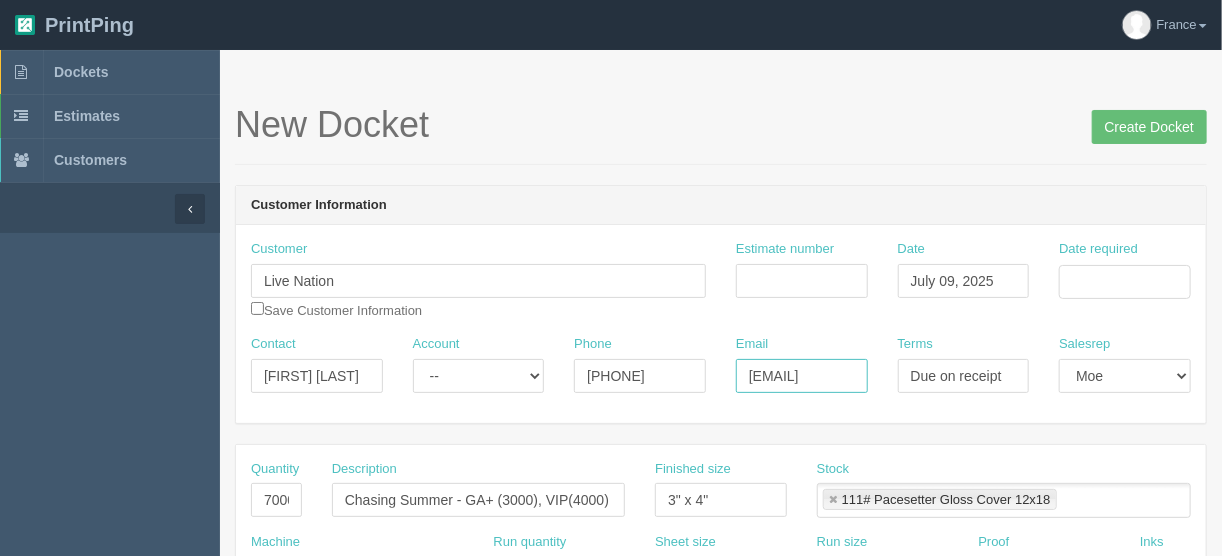 scroll, scrollTop: 0, scrollLeft: 121, axis: horizontal 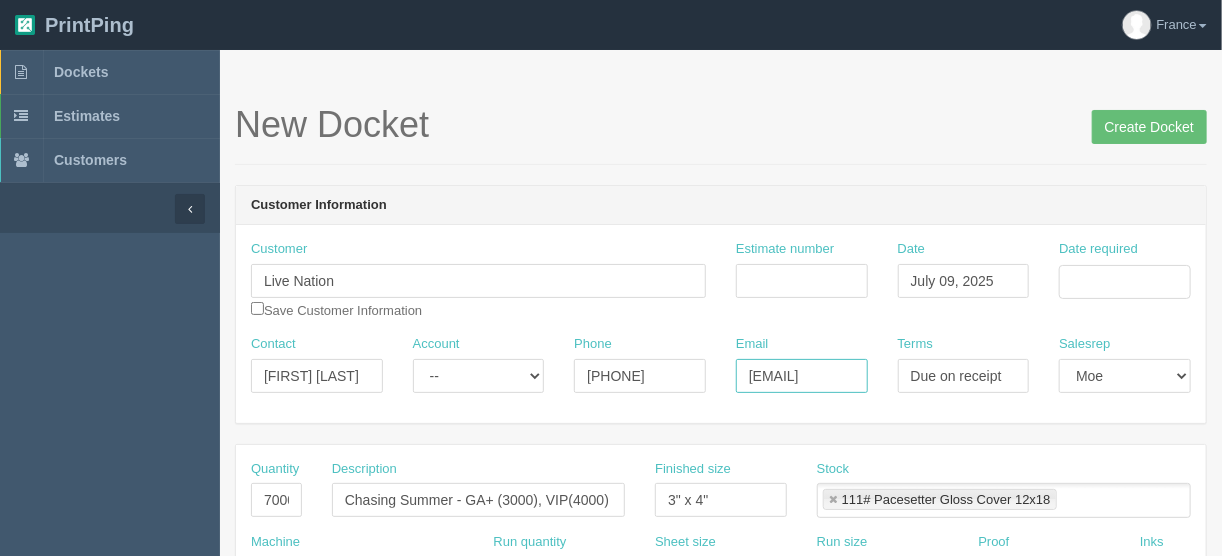 type on "meganlai@livenation.com" 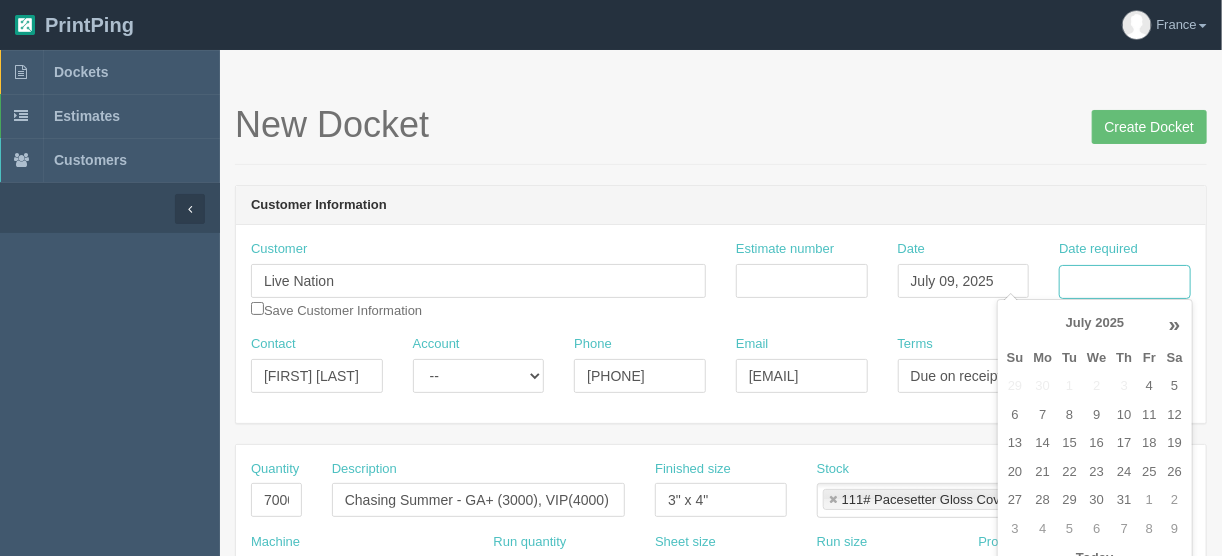 scroll, scrollTop: 0, scrollLeft: 0, axis: both 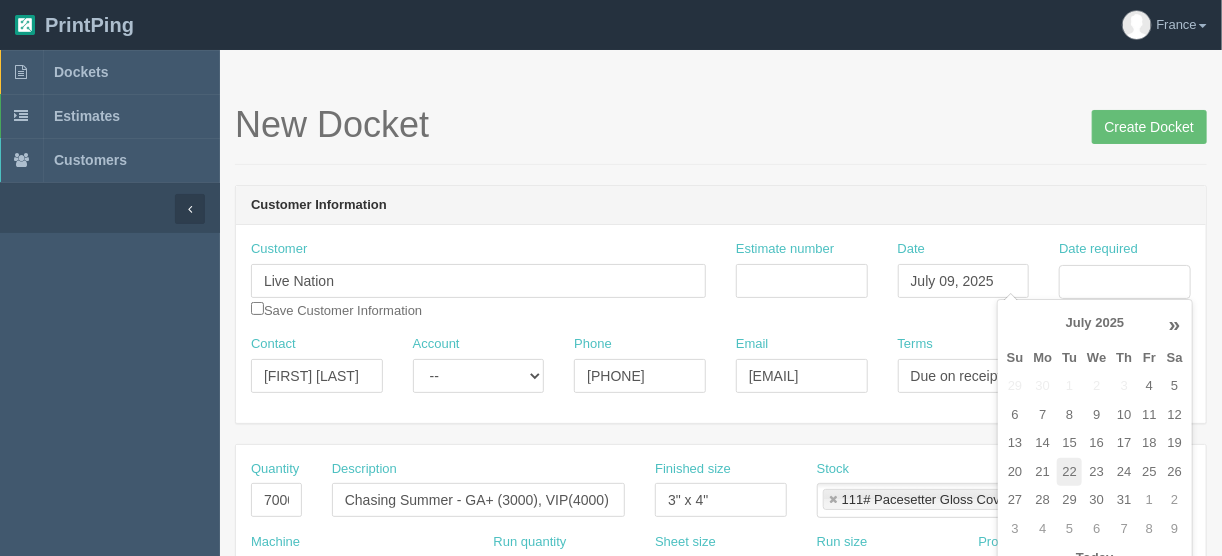 click on "22" at bounding box center [1069, 386] 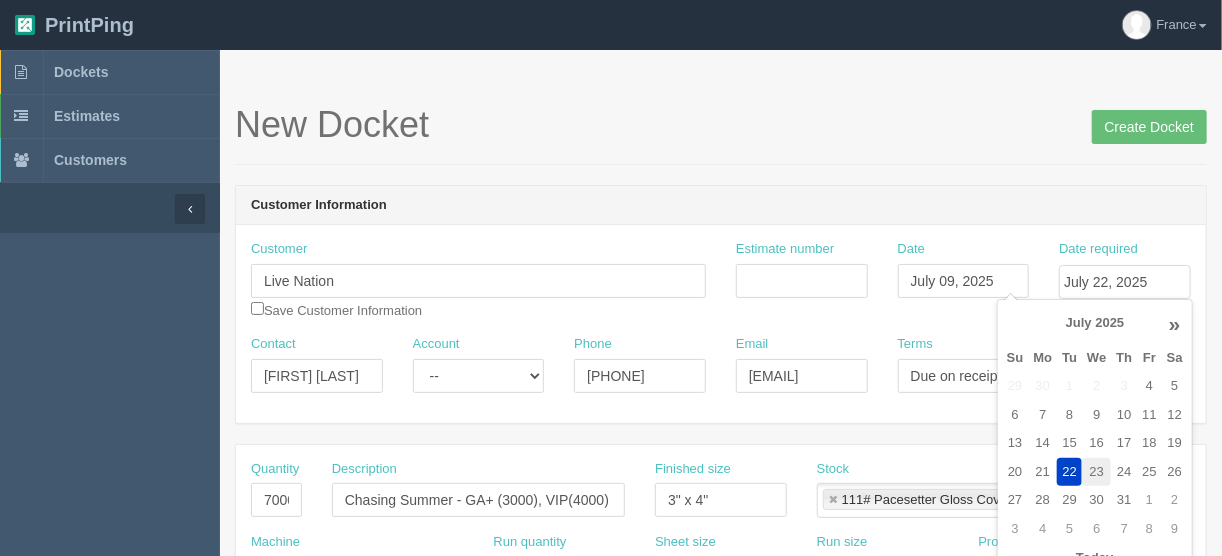 click on "23" at bounding box center [1096, 386] 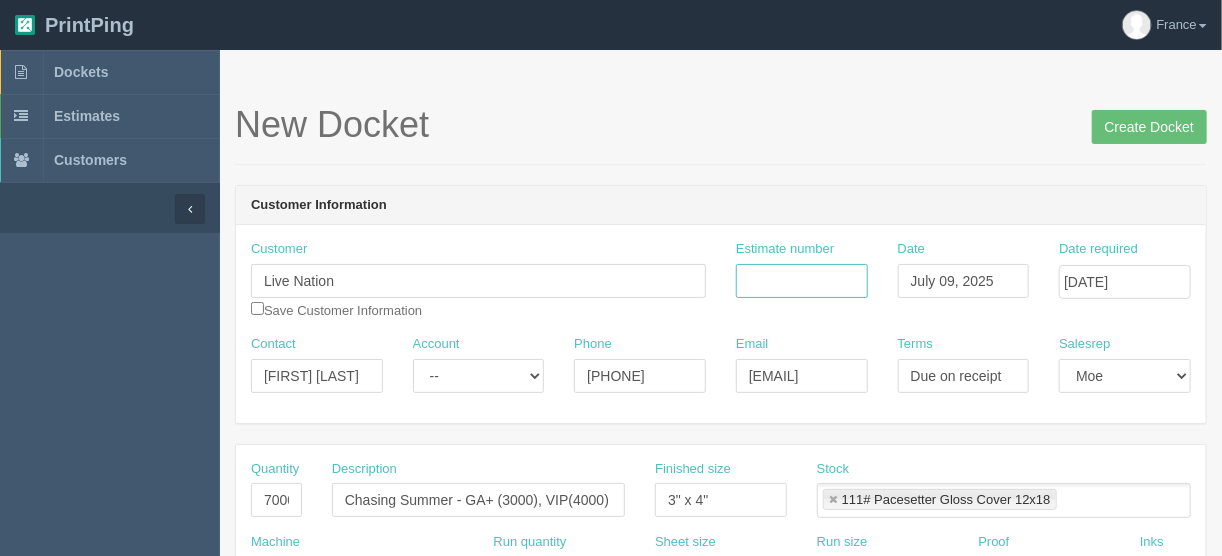 click on "Estimate number" at bounding box center (802, 281) 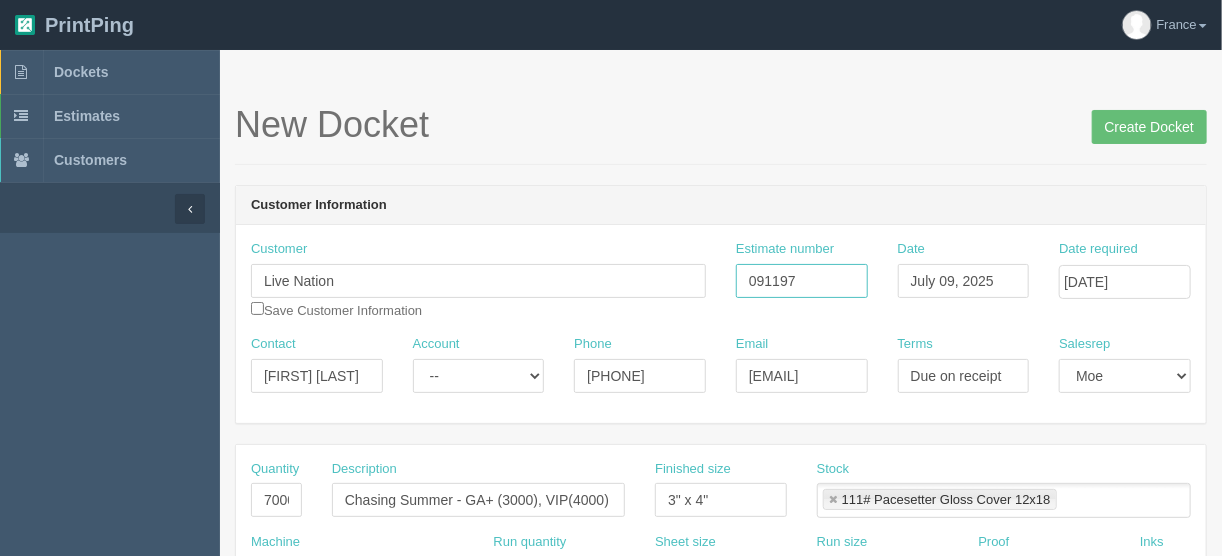type on "091197" 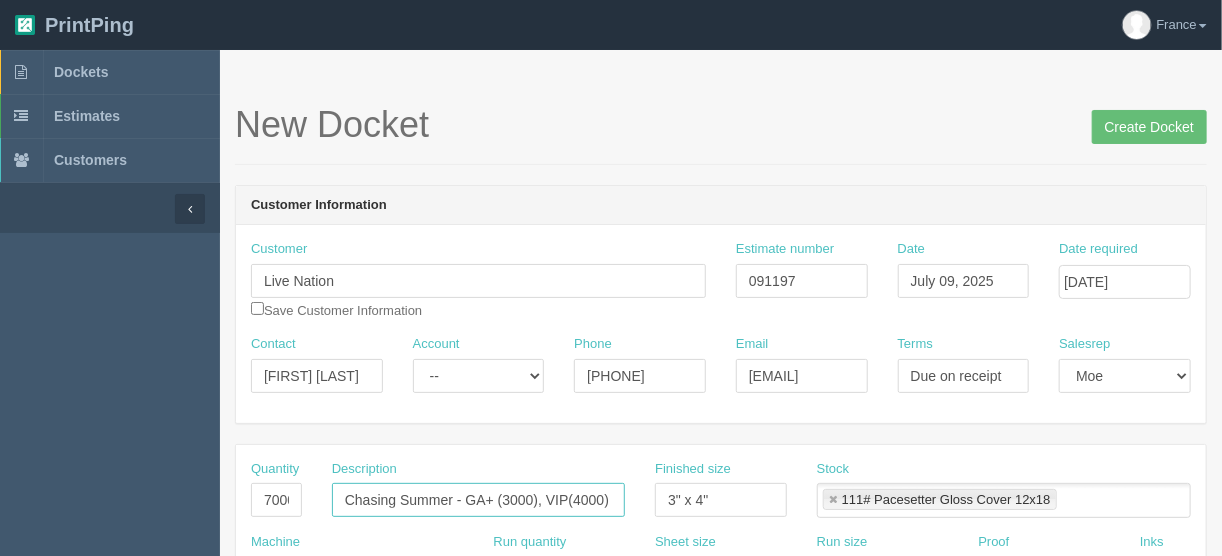 click on "Chasing Summer - GA+ (3000), VIP(4000)" at bounding box center [478, 500] 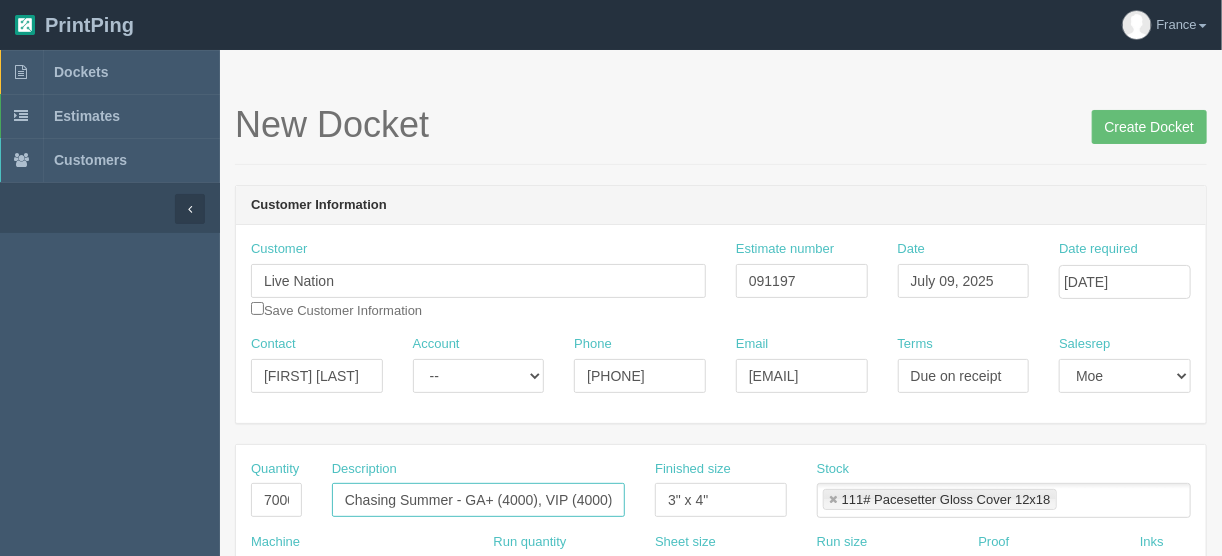 type on "Chasing Summer - GA+ (4000), VIP (4000)" 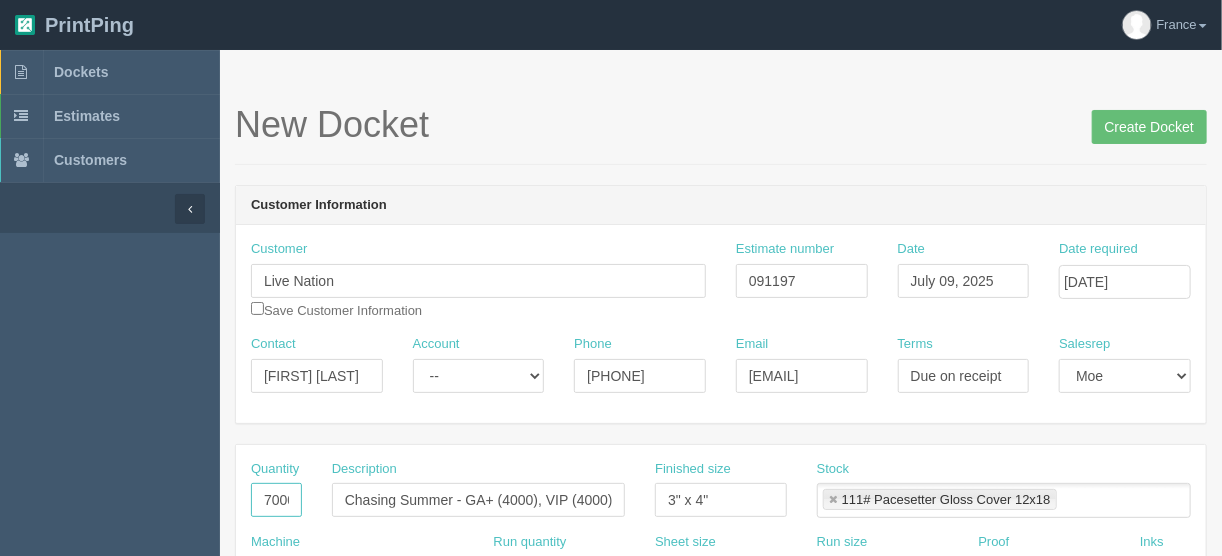 click on "7000" at bounding box center [276, 500] 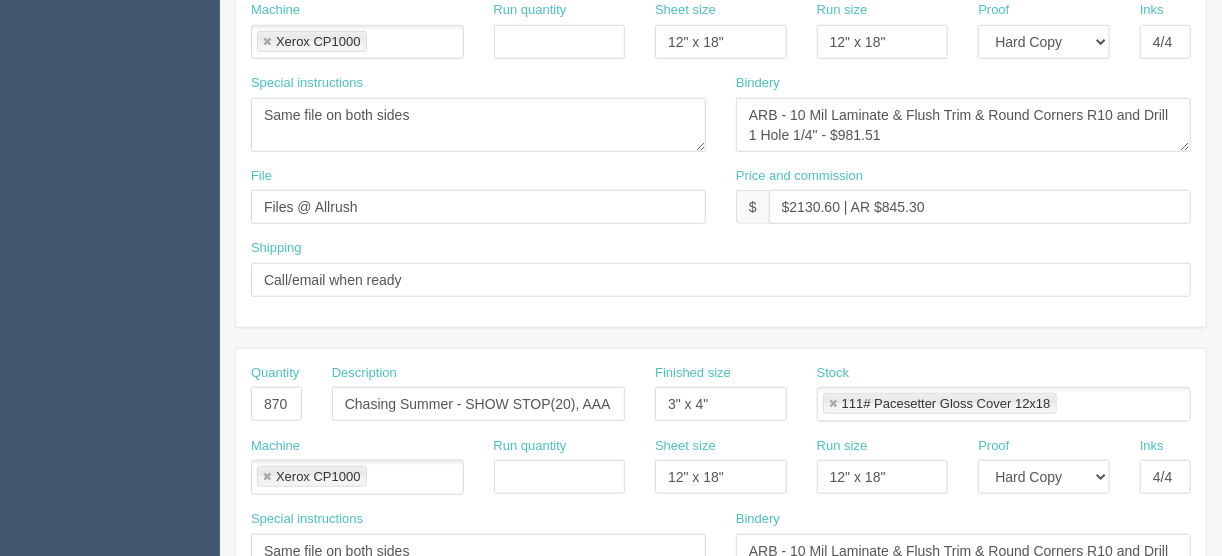 scroll, scrollTop: 560, scrollLeft: 0, axis: vertical 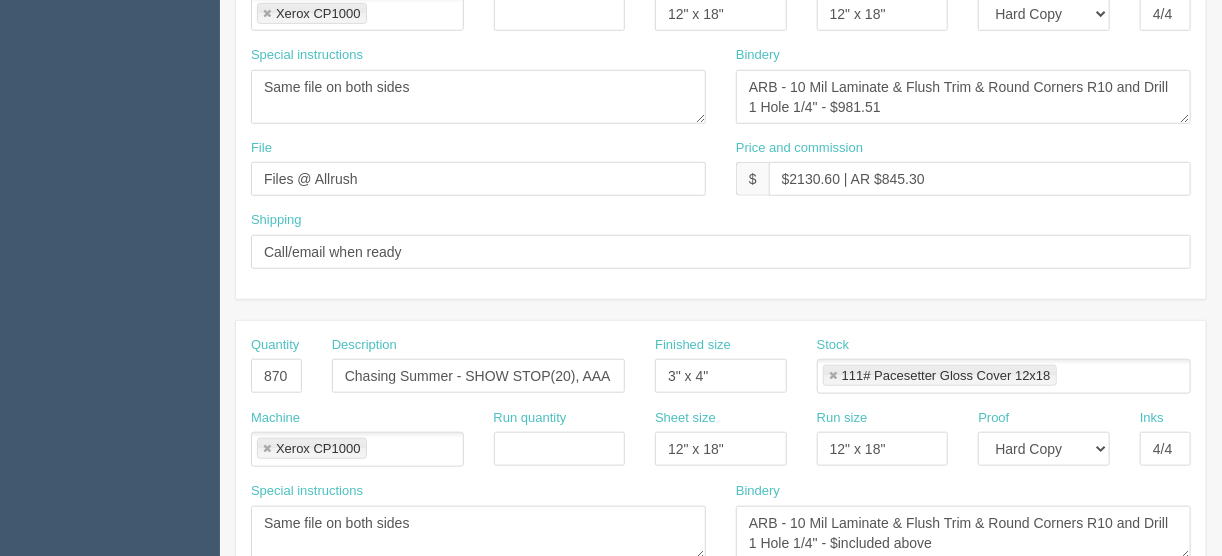 type on "8000" 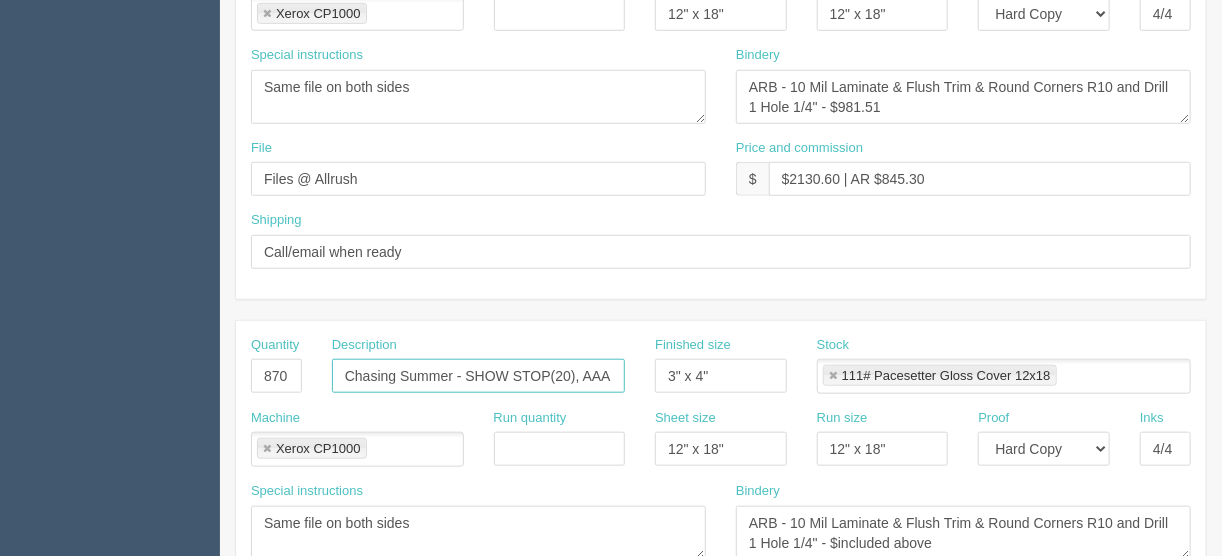 click on "Chasing Summer -  SHOW STOP(20), AAA (50), CABANA SAT(400), CABANA SUN (400)" at bounding box center [478, 376] 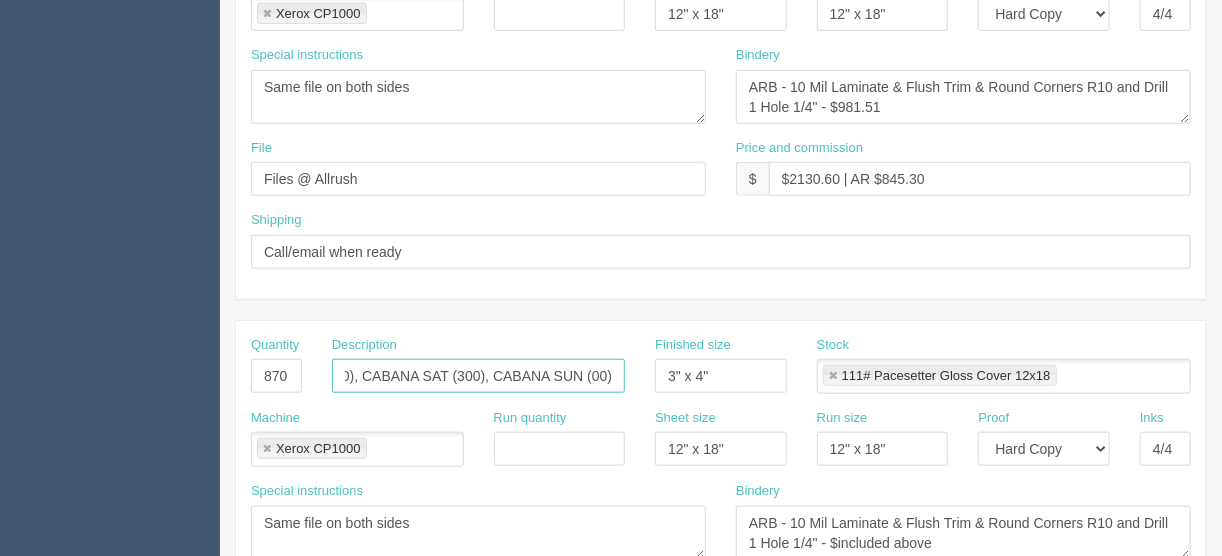 scroll, scrollTop: 0, scrollLeft: 286, axis: horizontal 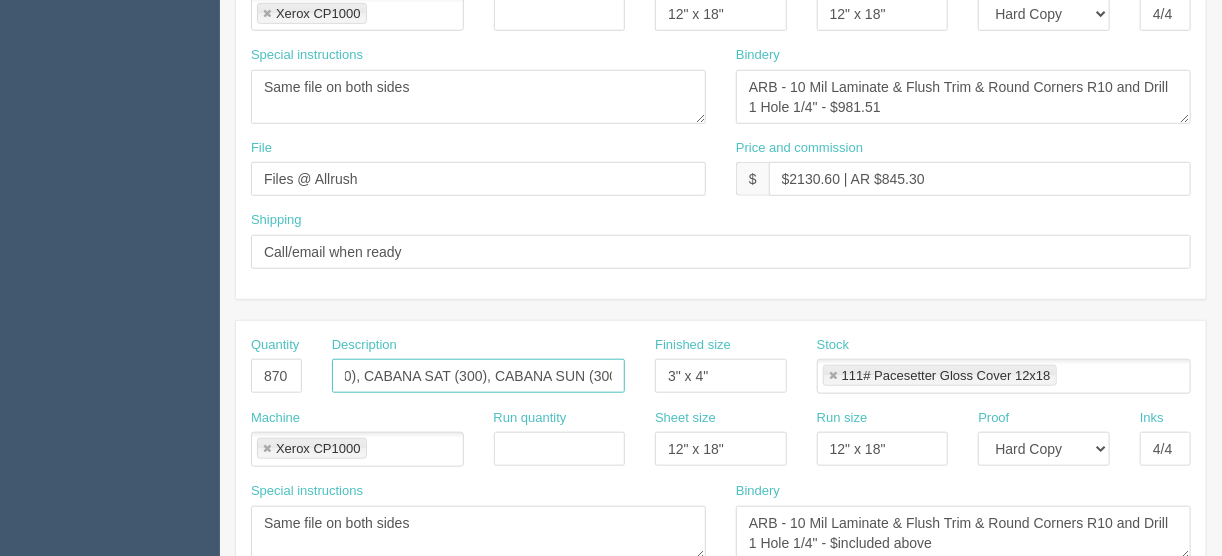 type on "Chasing Summer - SHOW STOP (20), AAA (50), CABANA SAT (300), CABANA SUN (300)" 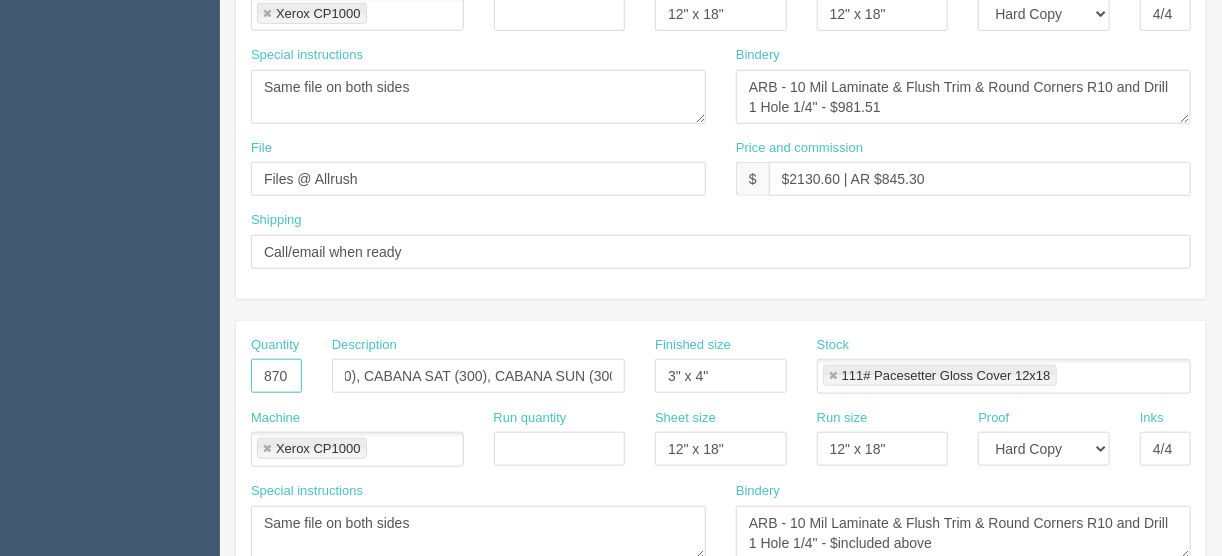 click on "870" at bounding box center [276, 376] 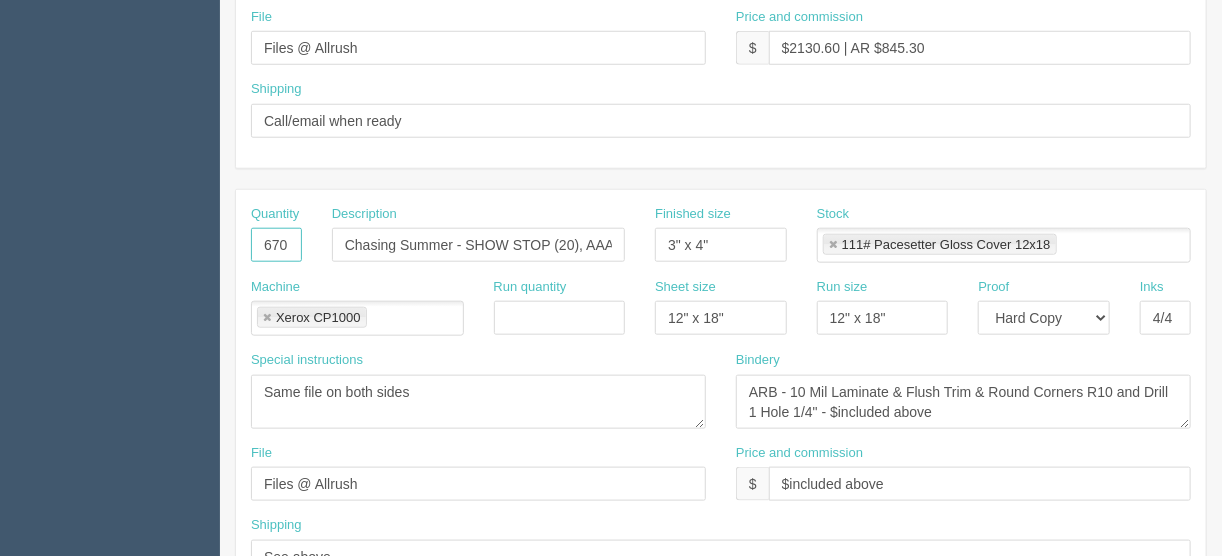 scroll, scrollTop: 720, scrollLeft: 0, axis: vertical 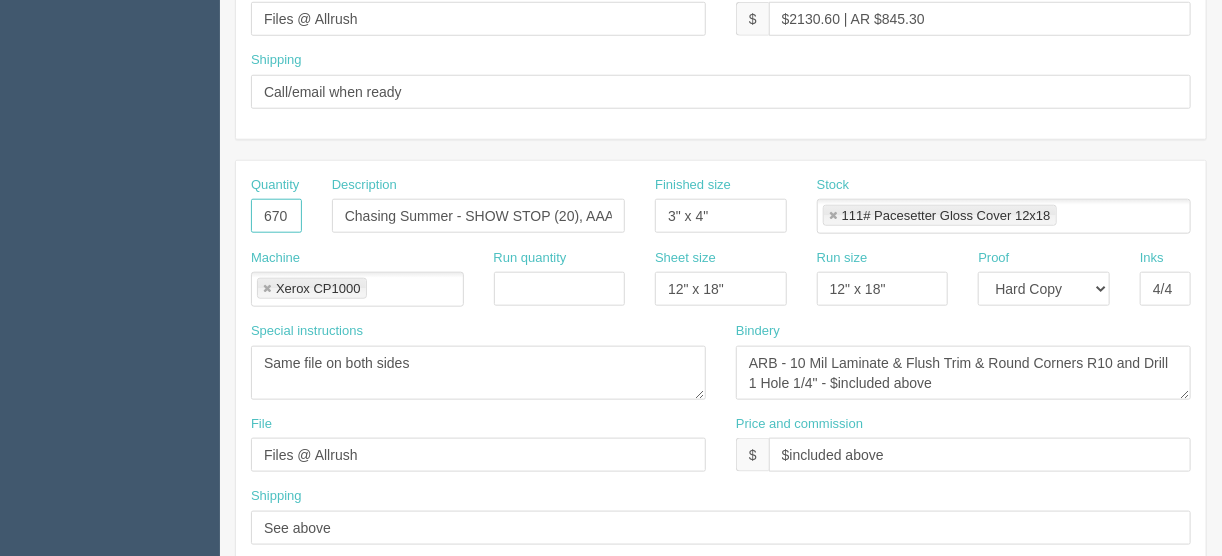 type on "670" 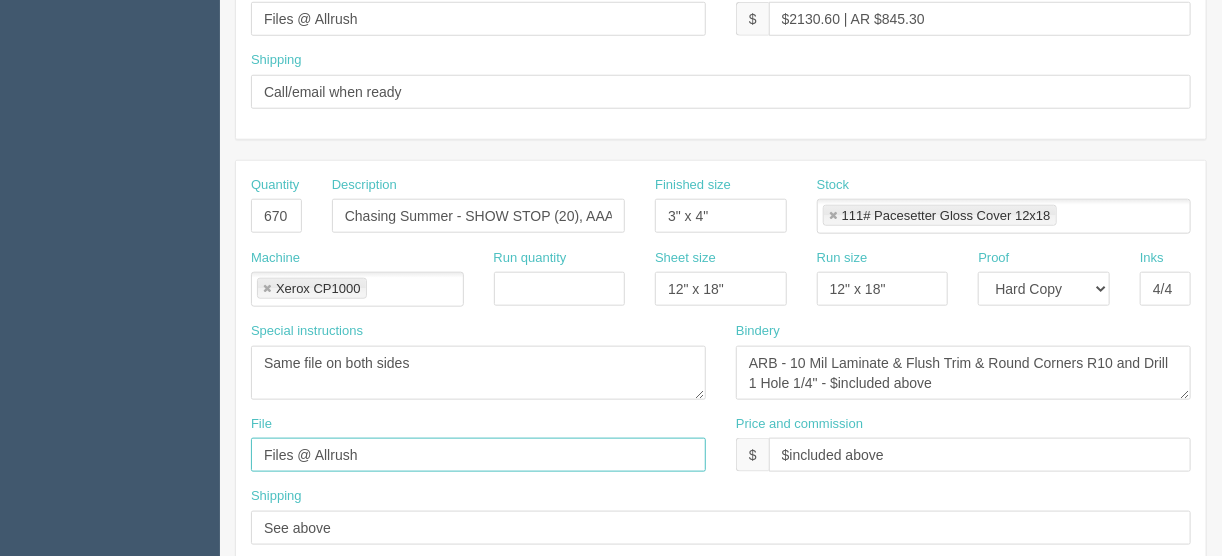 drag, startPoint x: 369, startPoint y: 449, endPoint x: 105, endPoint y: 461, distance: 264.27258 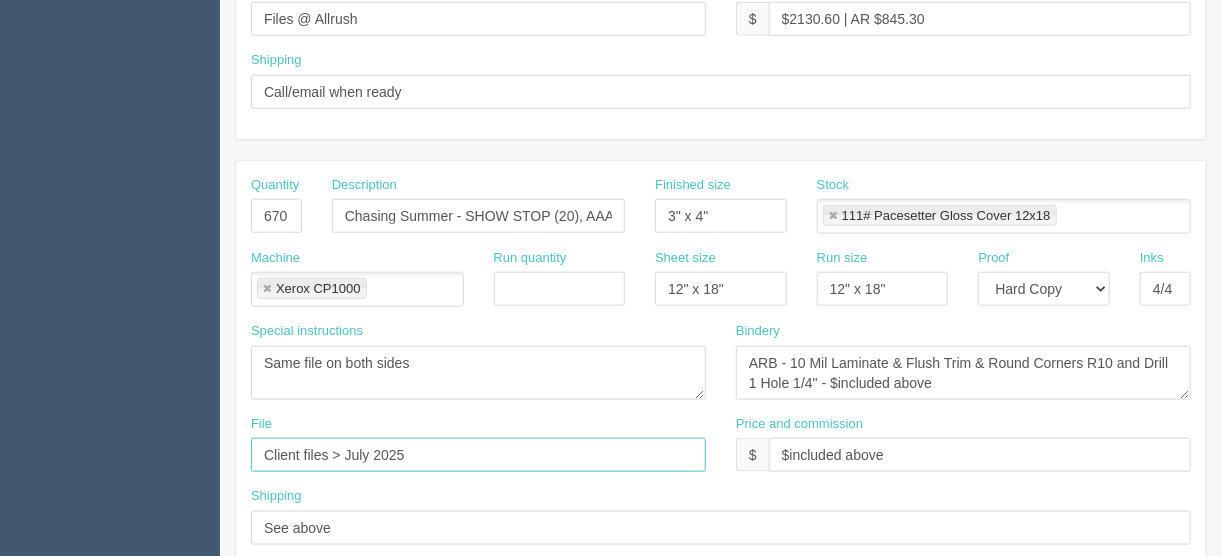 drag, startPoint x: 408, startPoint y: 454, endPoint x: 140, endPoint y: 445, distance: 268.15106 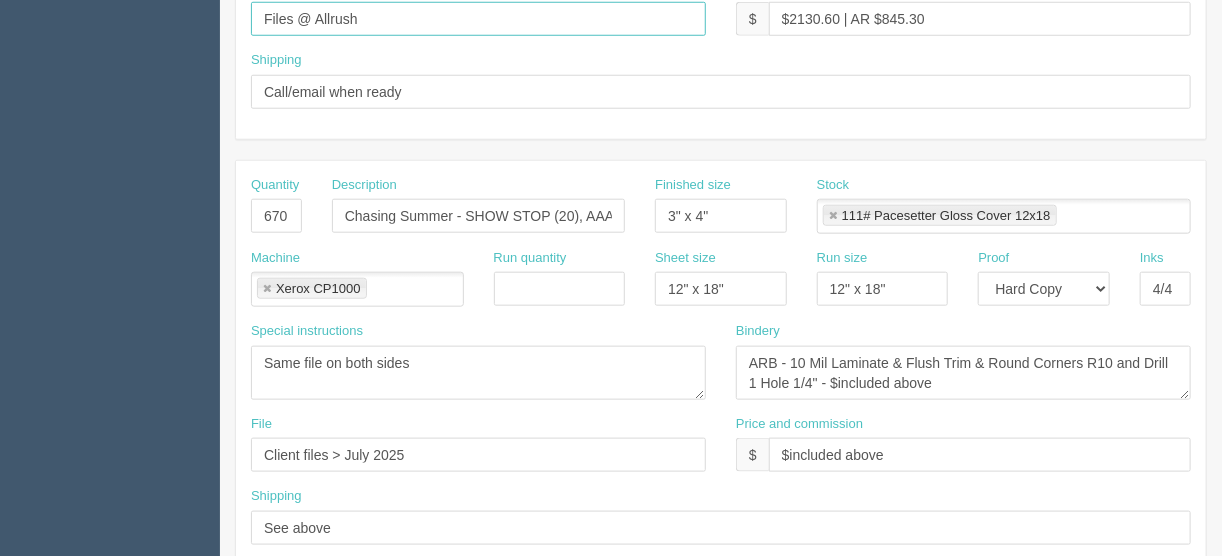 drag, startPoint x: 375, startPoint y: 20, endPoint x: 174, endPoint y: 43, distance: 202.31165 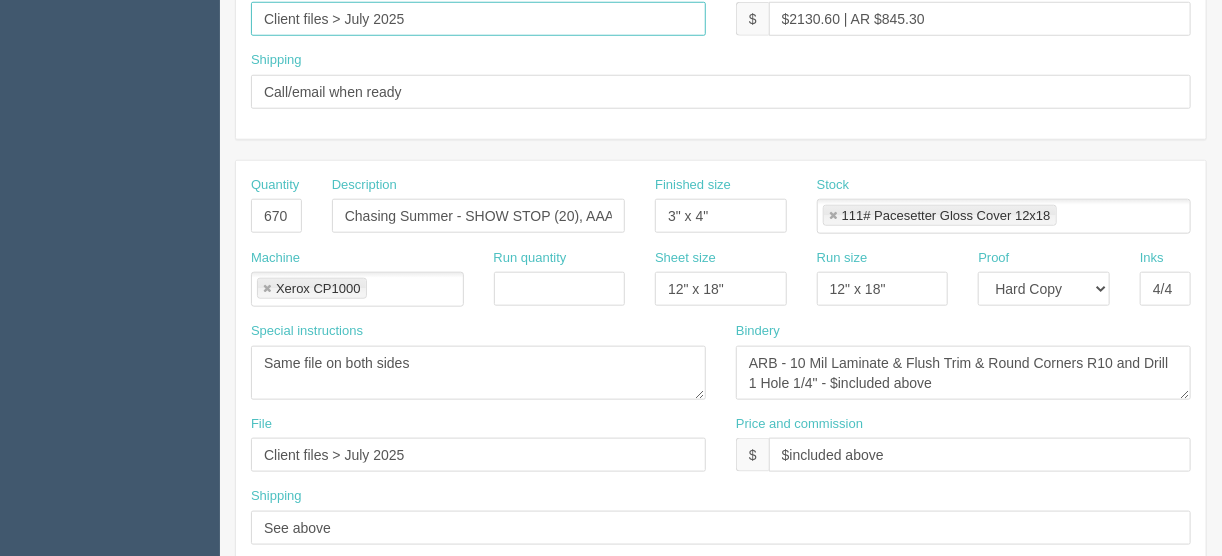 type on "Client files > July 2025" 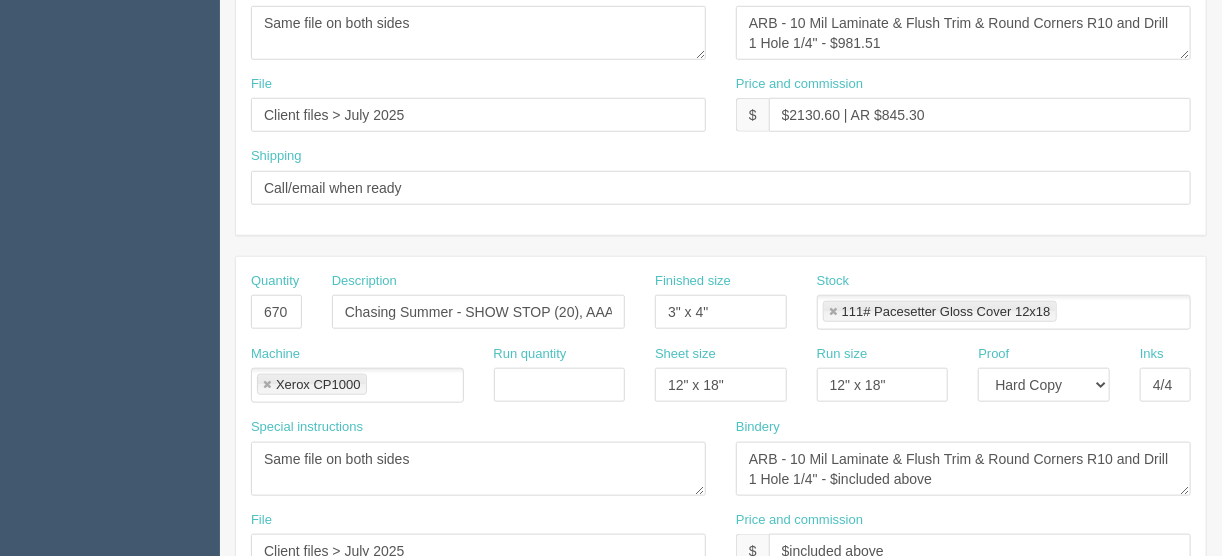 scroll, scrollTop: 640, scrollLeft: 0, axis: vertical 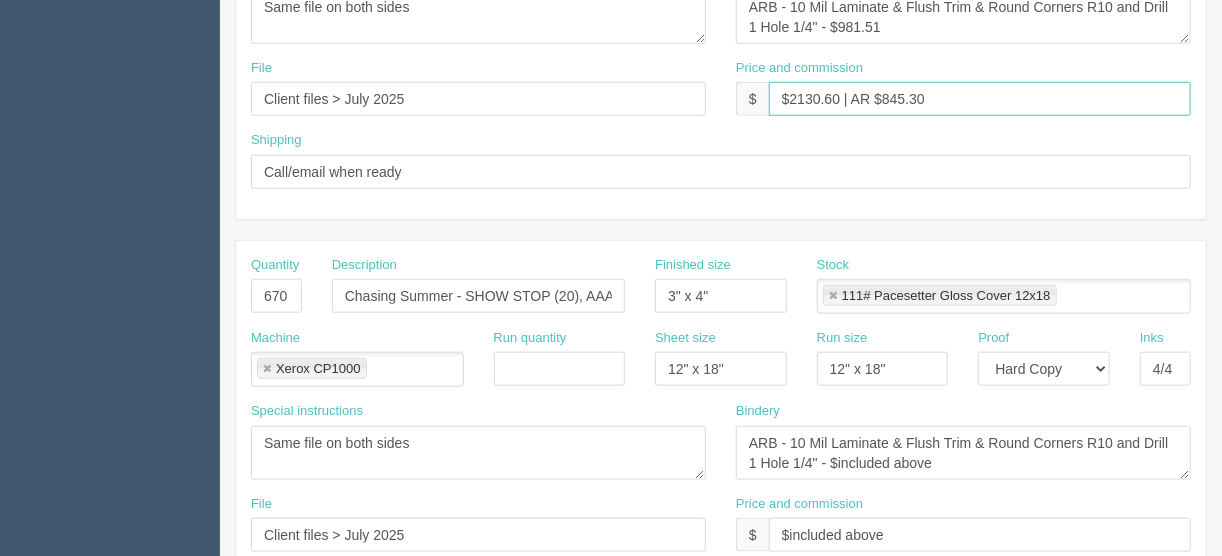 drag, startPoint x: 836, startPoint y: 93, endPoint x: 791, endPoint y: 104, distance: 46.32494 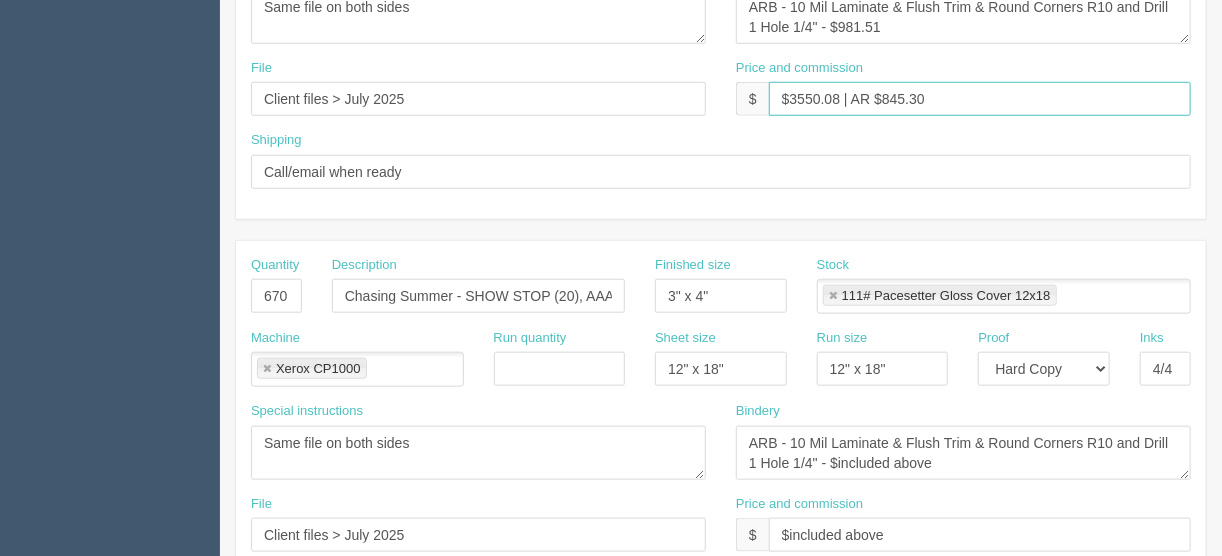 drag, startPoint x: 926, startPoint y: 97, endPoint x: 911, endPoint y: 100, distance: 15.297058 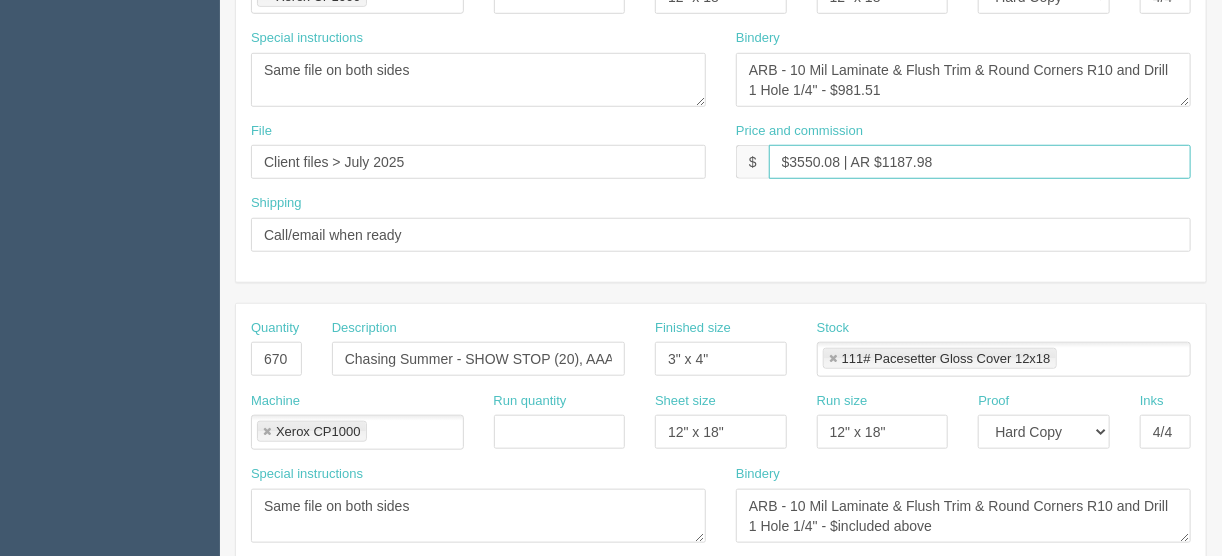 scroll, scrollTop: 480, scrollLeft: 0, axis: vertical 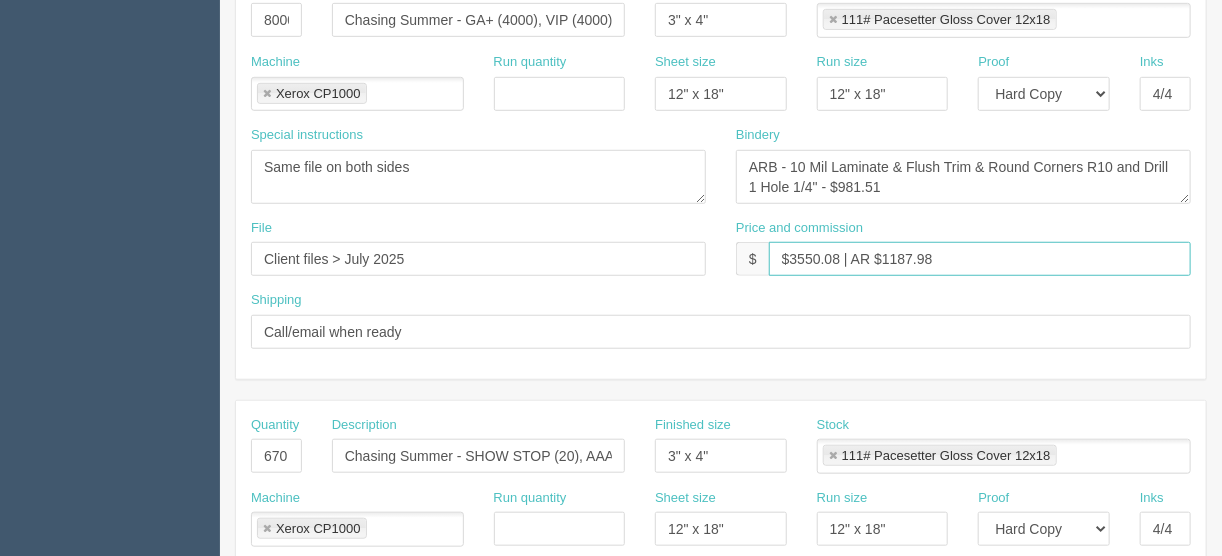 drag, startPoint x: 837, startPoint y: 253, endPoint x: 811, endPoint y: 255, distance: 26.076809 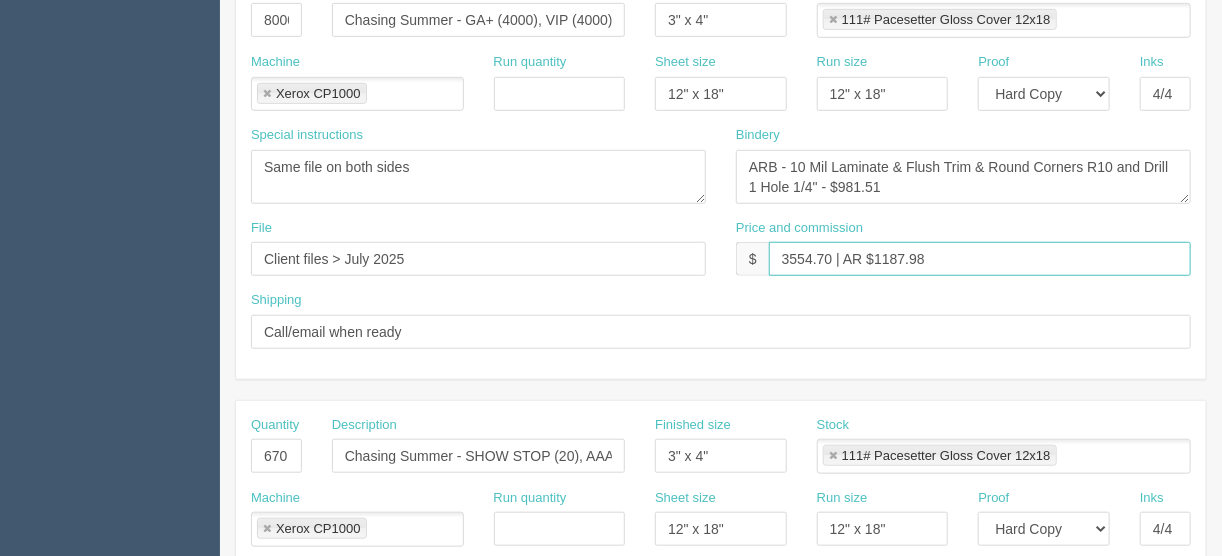 type on "$3554.70 | AR $1187.98" 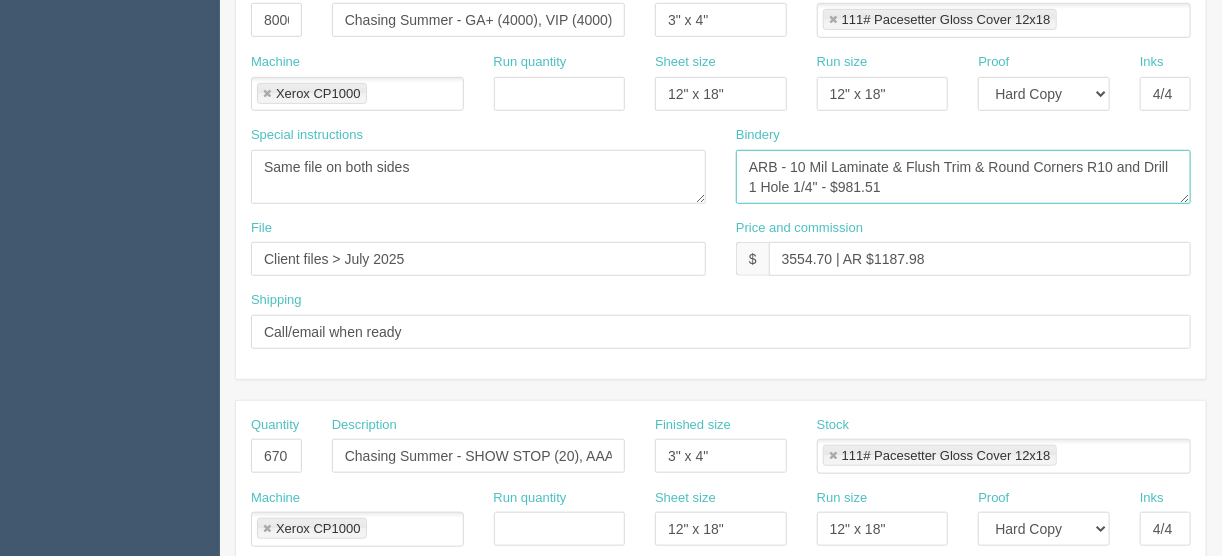 drag, startPoint x: 892, startPoint y: 183, endPoint x: 844, endPoint y: 180, distance: 48.09366 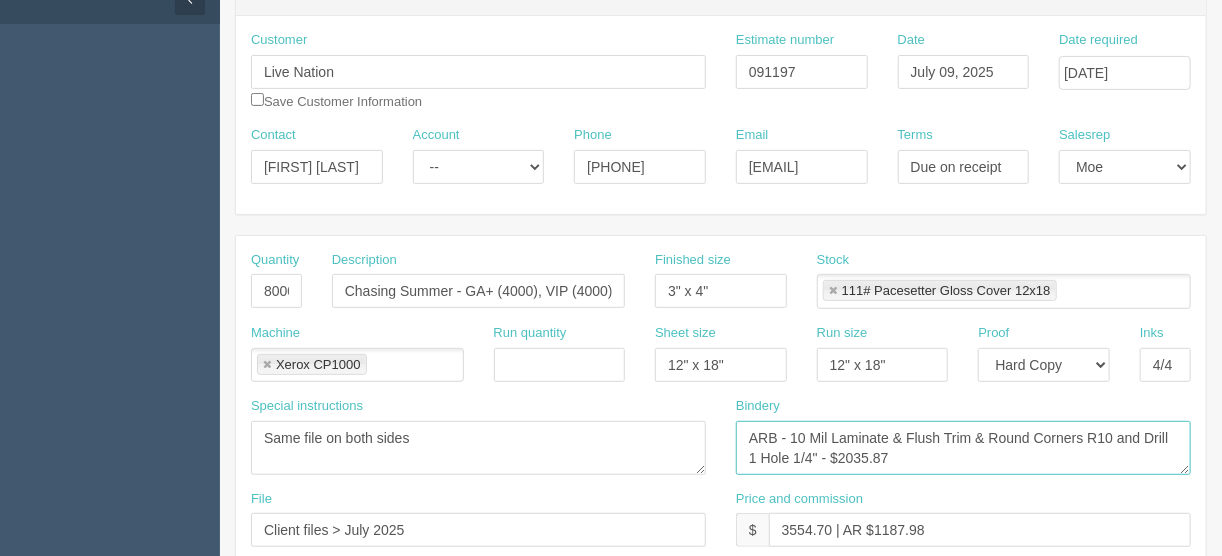 scroll, scrollTop: 49, scrollLeft: 0, axis: vertical 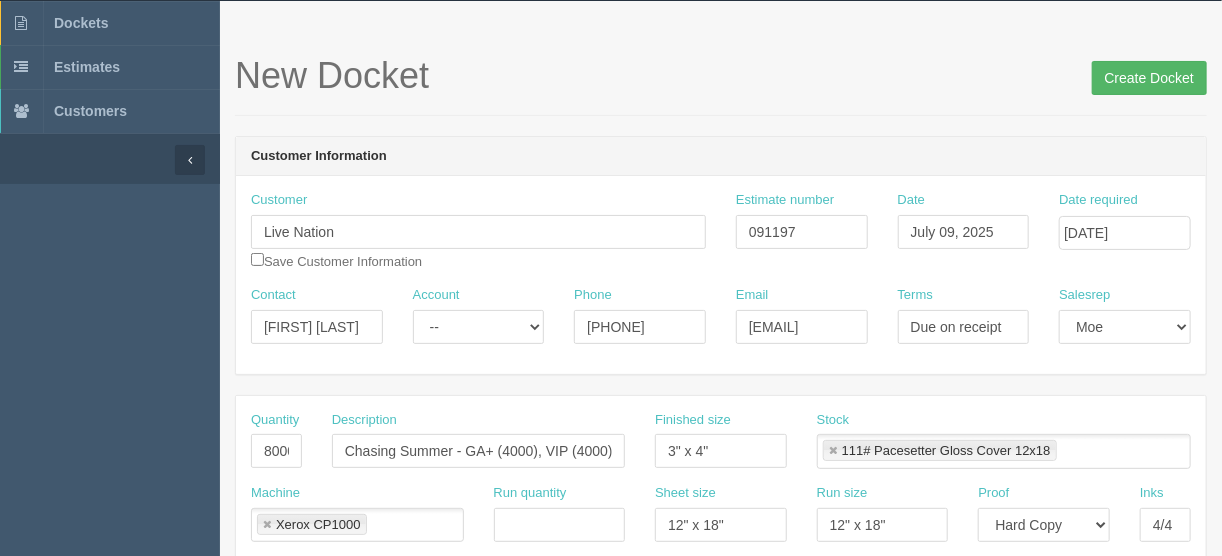 type on "ARB - 10 Mil Laminate & Flush Trim & Round Corners R10 and Drill 1 Hole 1/4"  - $2035.87" 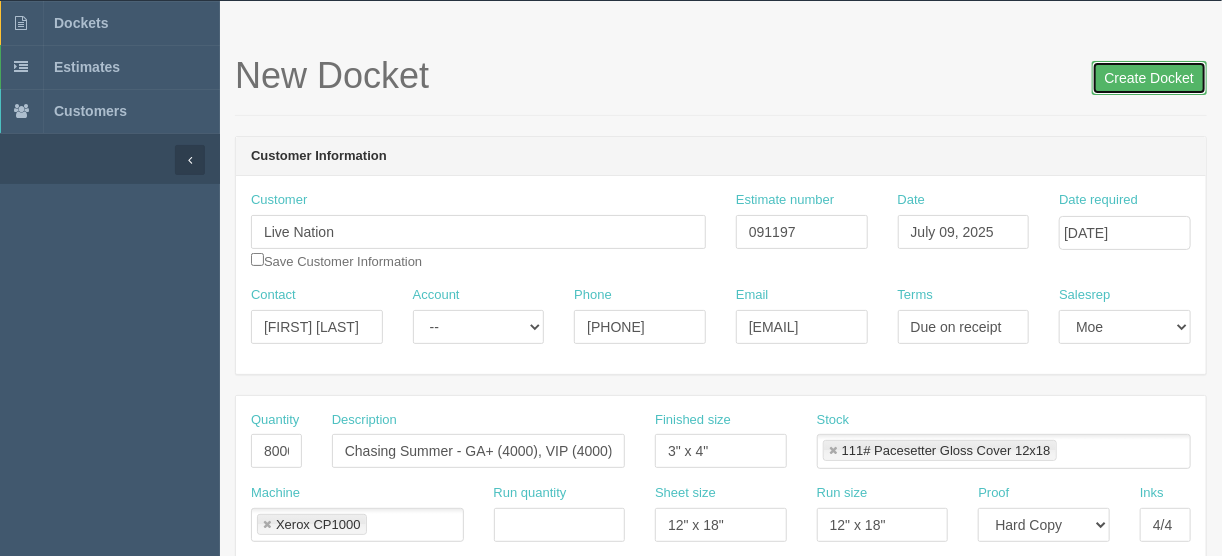 click on "Create Docket" at bounding box center [1149, 78] 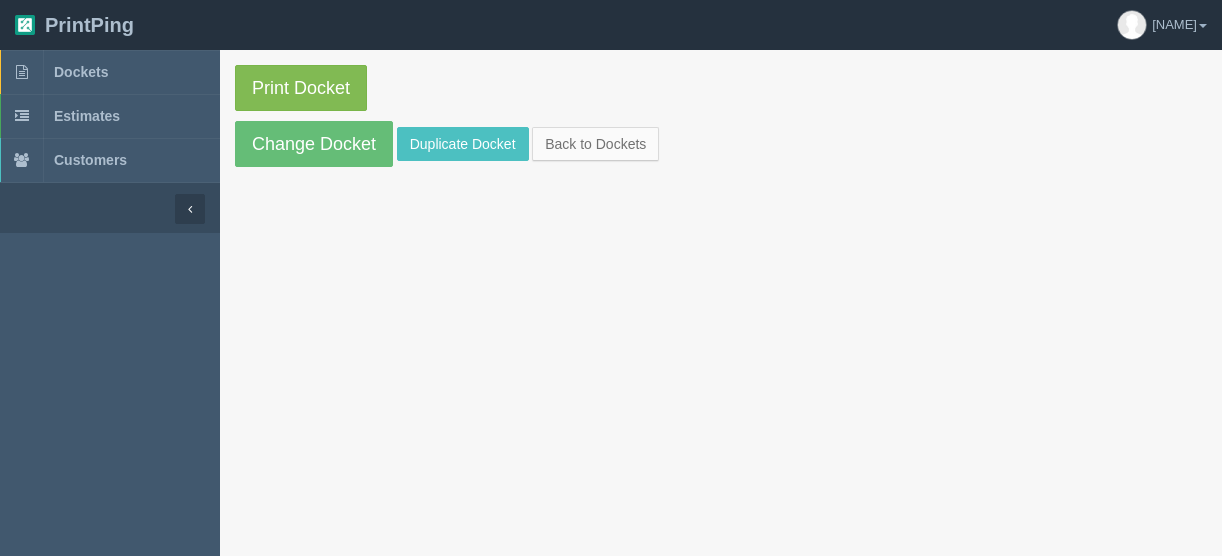 scroll, scrollTop: 0, scrollLeft: 0, axis: both 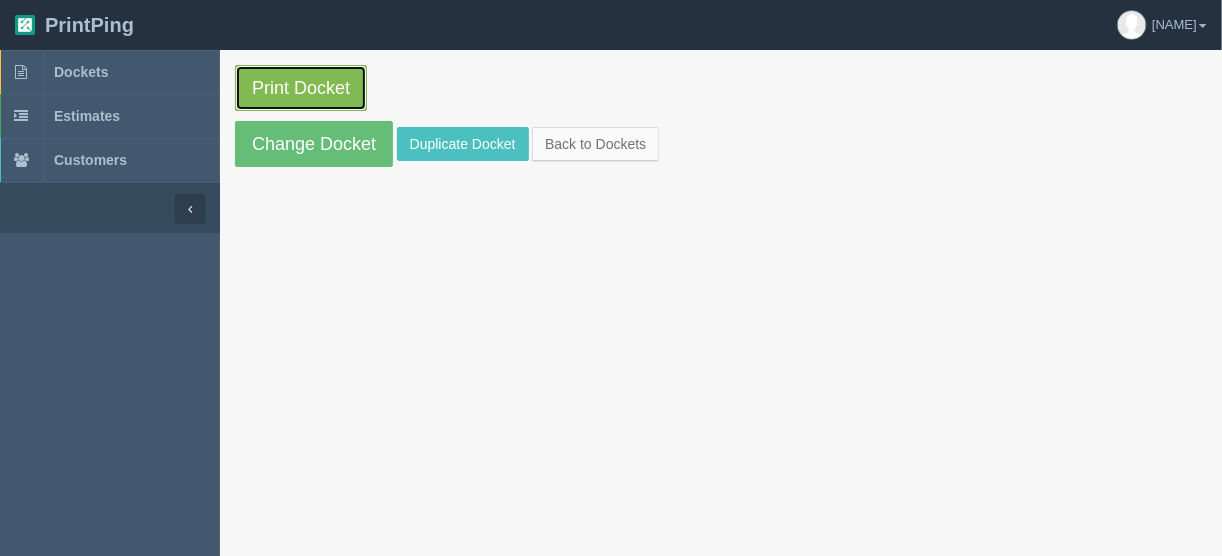 click on "Print Docket" at bounding box center [301, 88] 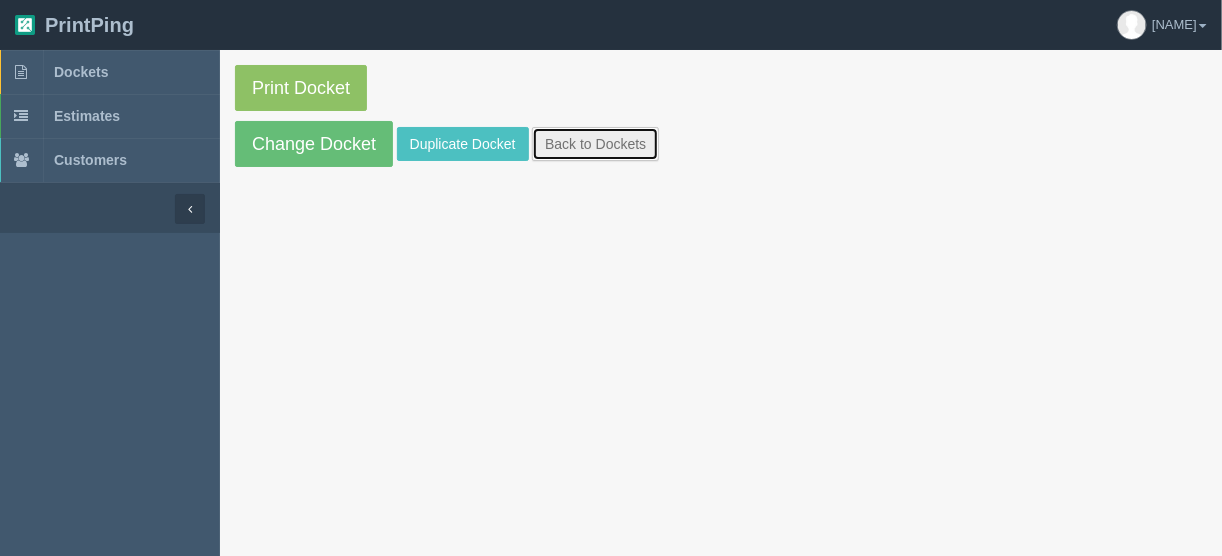 click on "Back to Dockets" at bounding box center (595, 144) 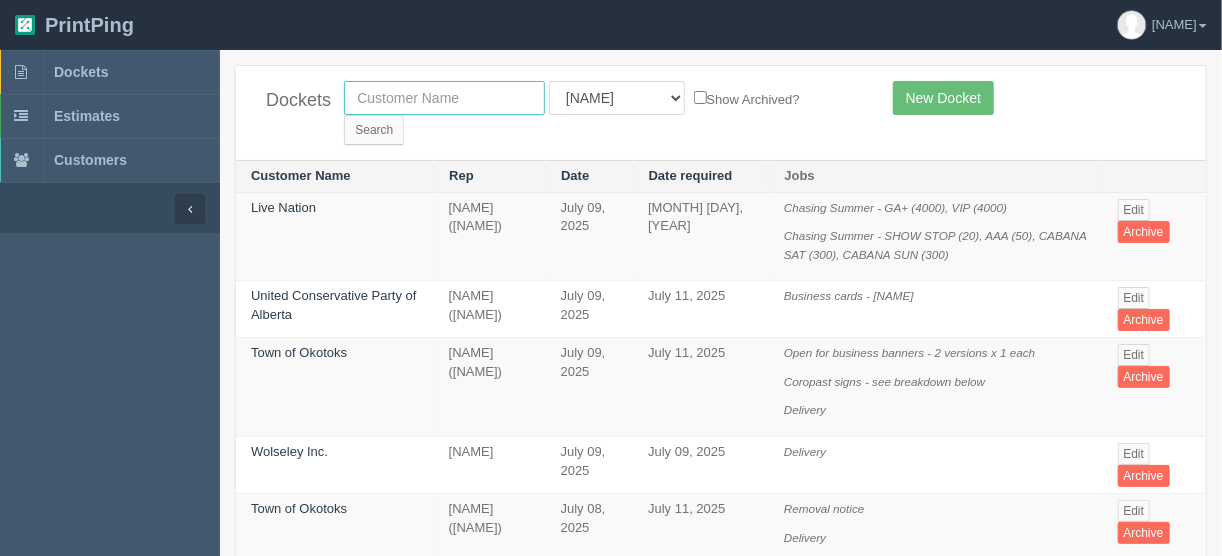 click at bounding box center [444, 98] 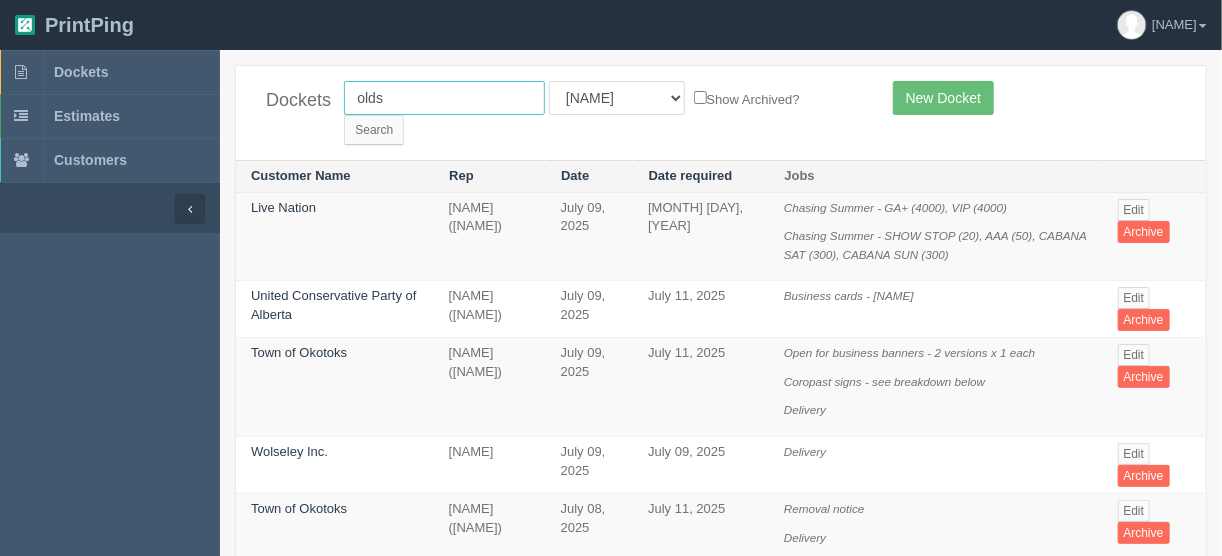 type on "olds g" 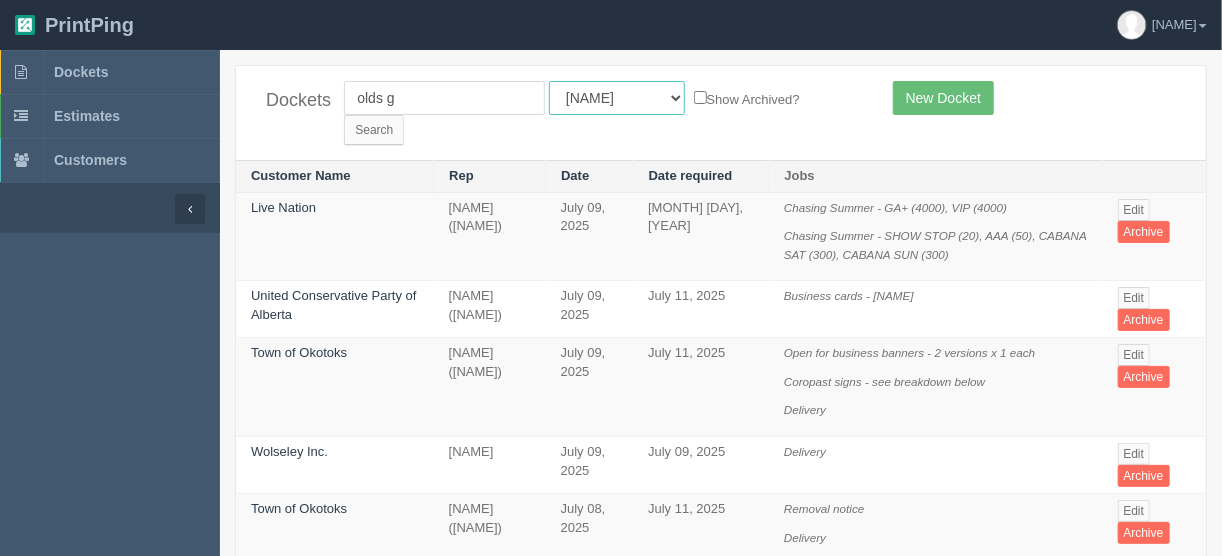 click on "All Users
Ali
Ali Test 1
Aly
Amy
Ankit
Arif
Brandon
Dan
France
Greg
Jim
Mark
Matthew
Mehmud
Mikayla
Moe
Phil
Rebecca
Sam
Stacy
Steve
Viki
Zach
Zack
Zunaid" at bounding box center (617, 98) 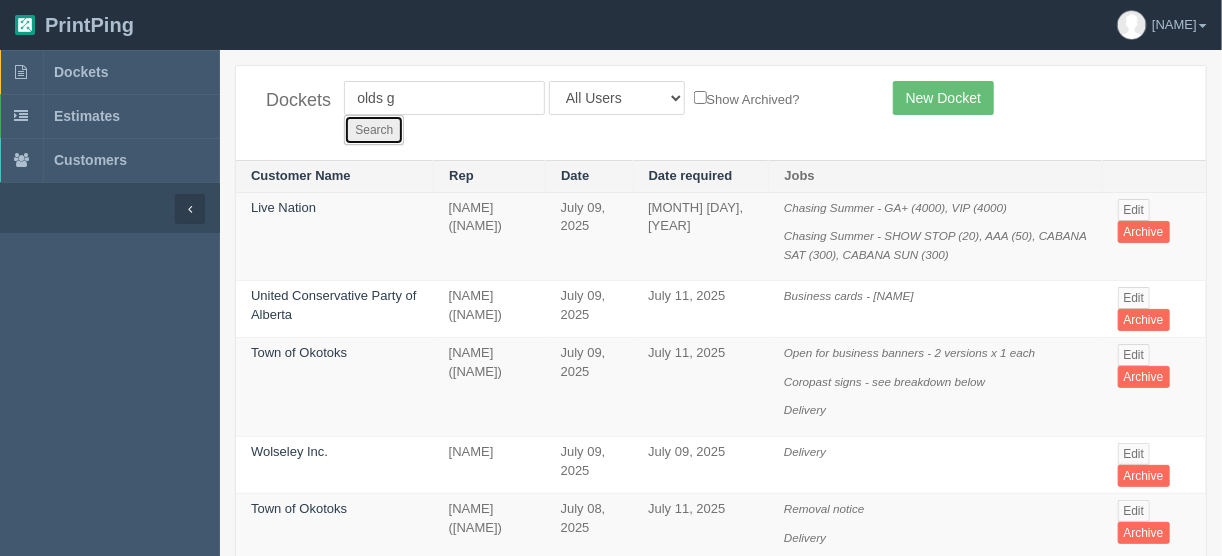 click on "Search" at bounding box center [374, 130] 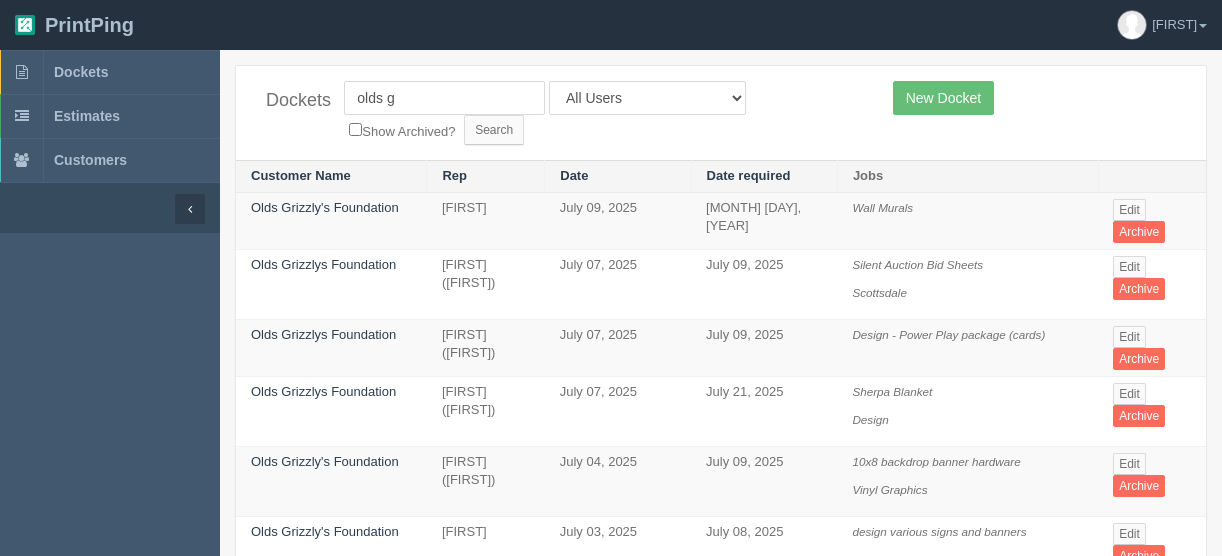 scroll, scrollTop: 0, scrollLeft: 0, axis: both 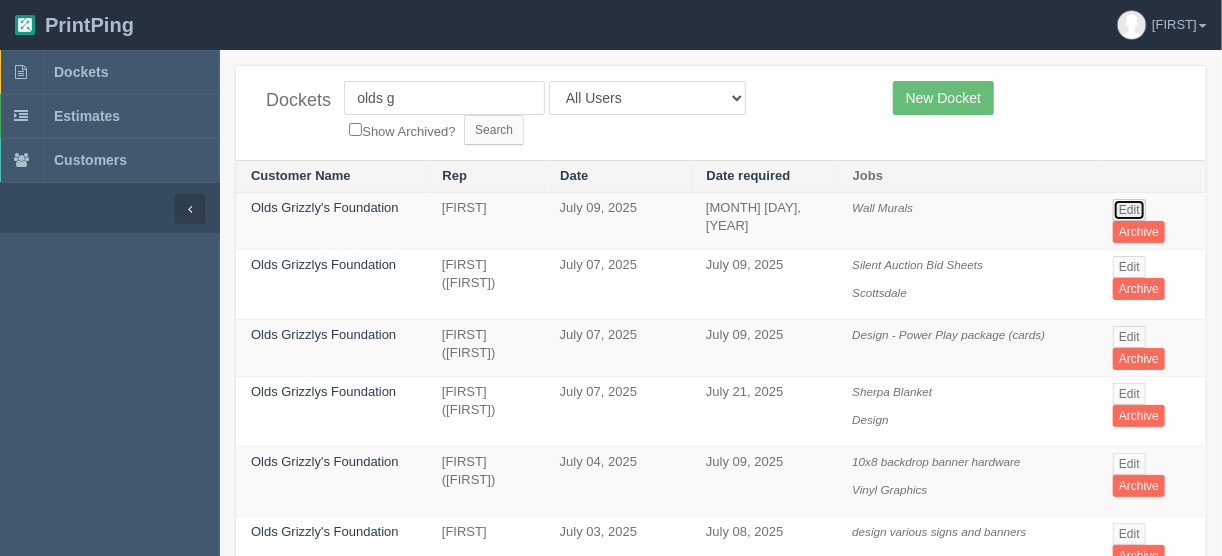 click on "Edit" at bounding box center [1129, 210] 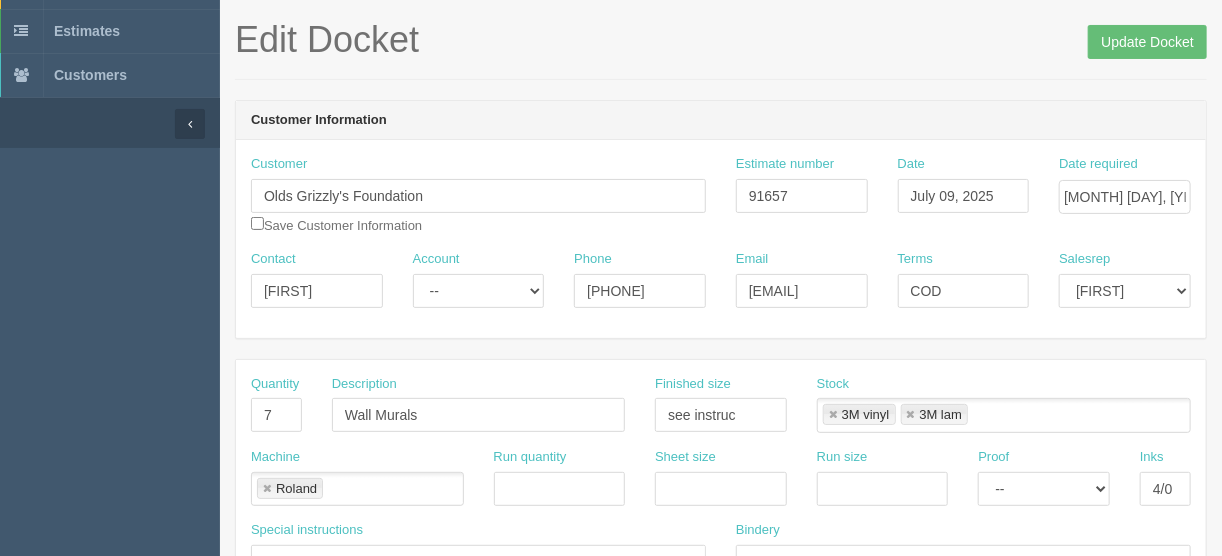 scroll, scrollTop: 0, scrollLeft: 0, axis: both 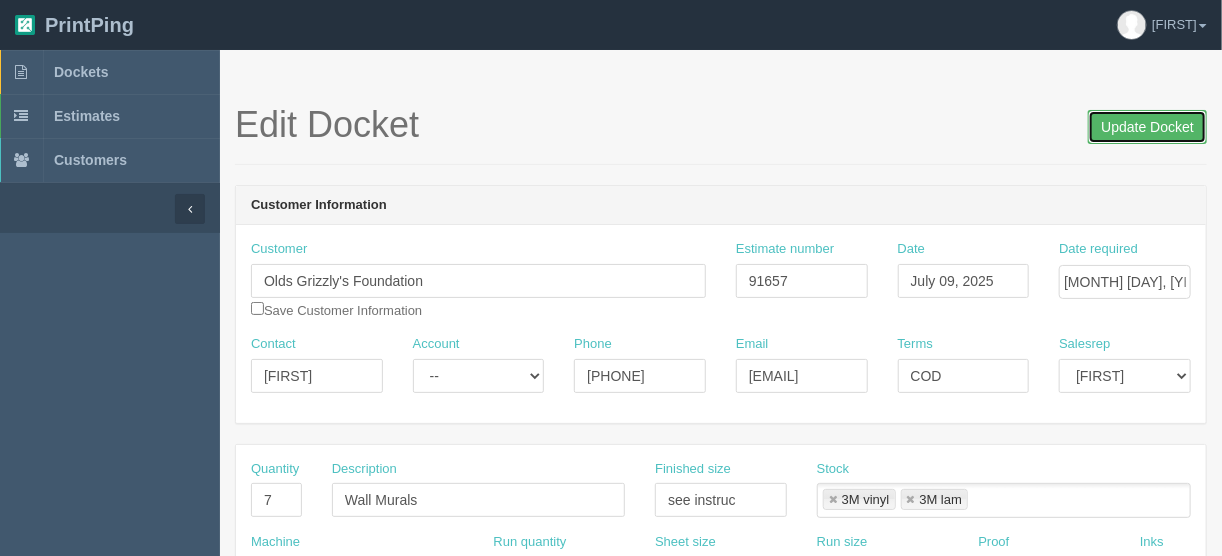 click on "Update Docket" at bounding box center (1147, 127) 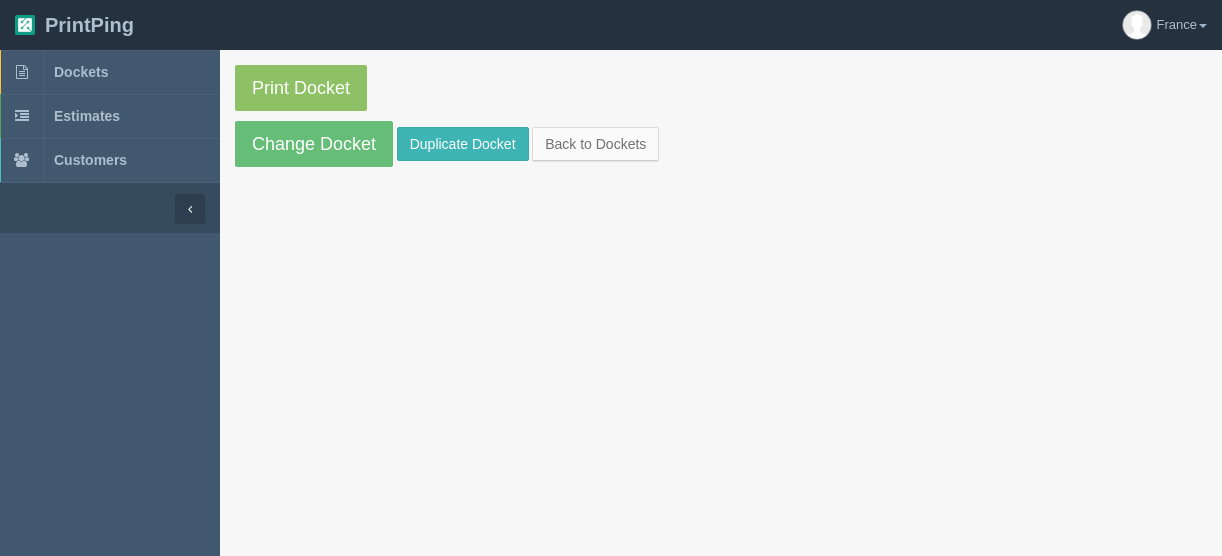 scroll, scrollTop: 0, scrollLeft: 0, axis: both 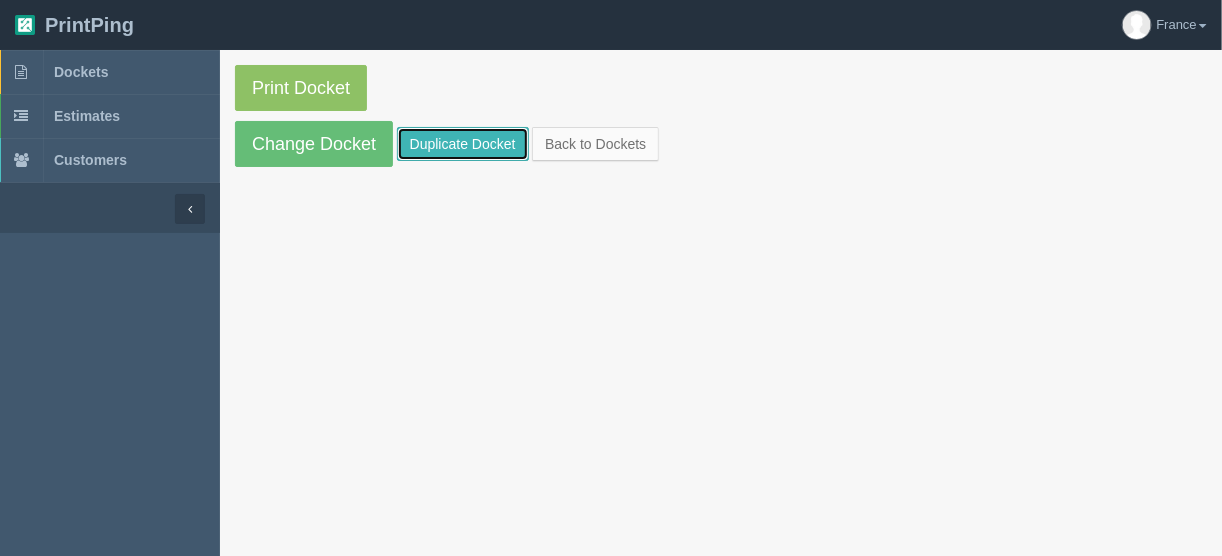 click on "Duplicate Docket" at bounding box center [463, 144] 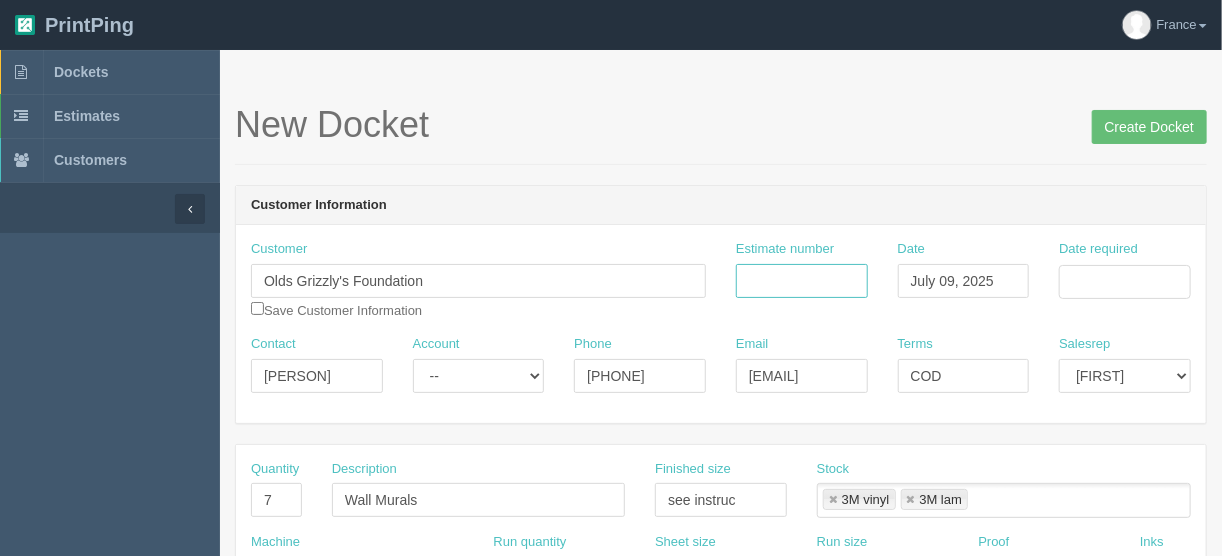 click on "Estimate number" at bounding box center (802, 281) 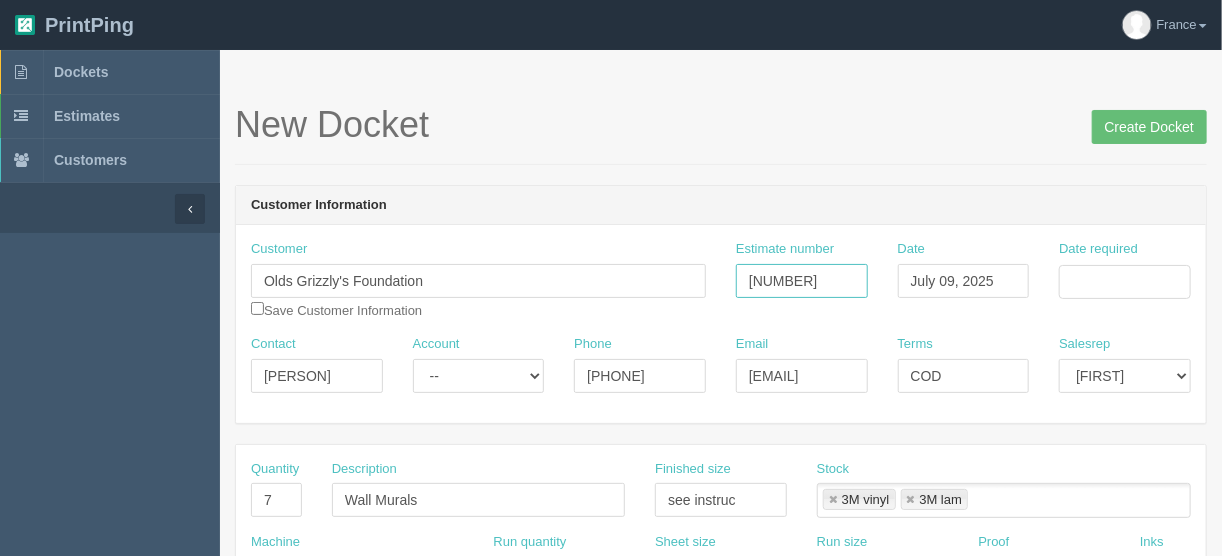 type on "[NUMBER]" 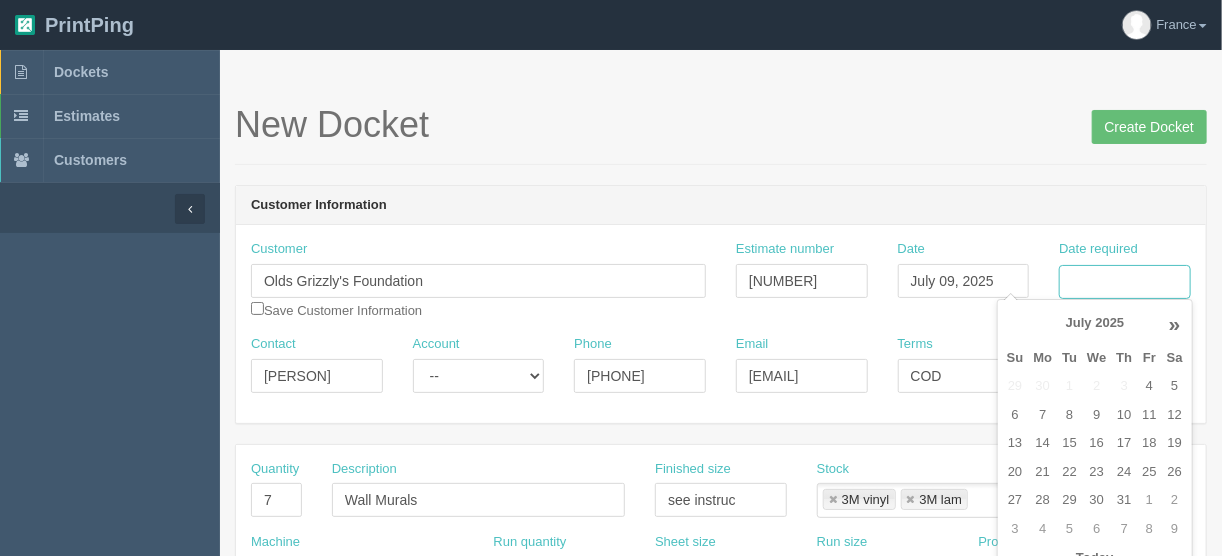 click on "Date required" at bounding box center (1125, 282) 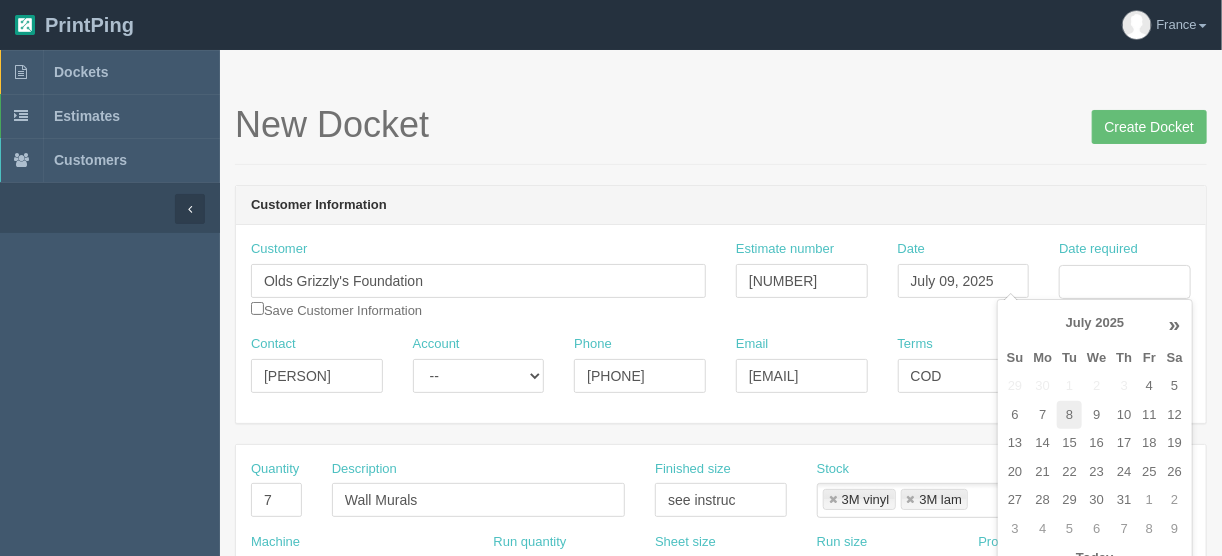 click on "8" at bounding box center (1069, 386) 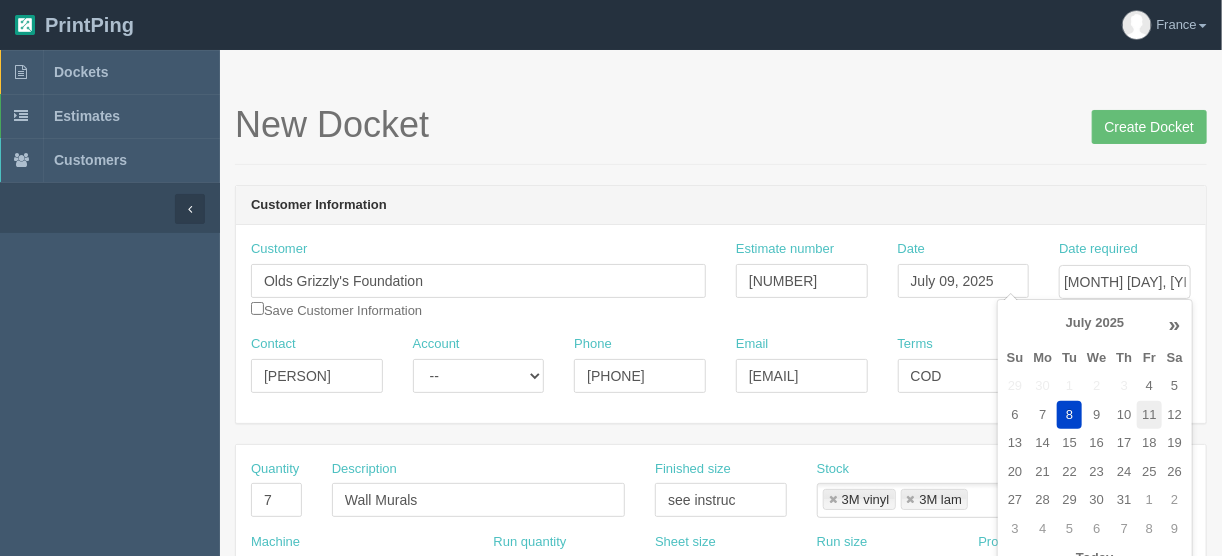 click on "11" at bounding box center [1149, 386] 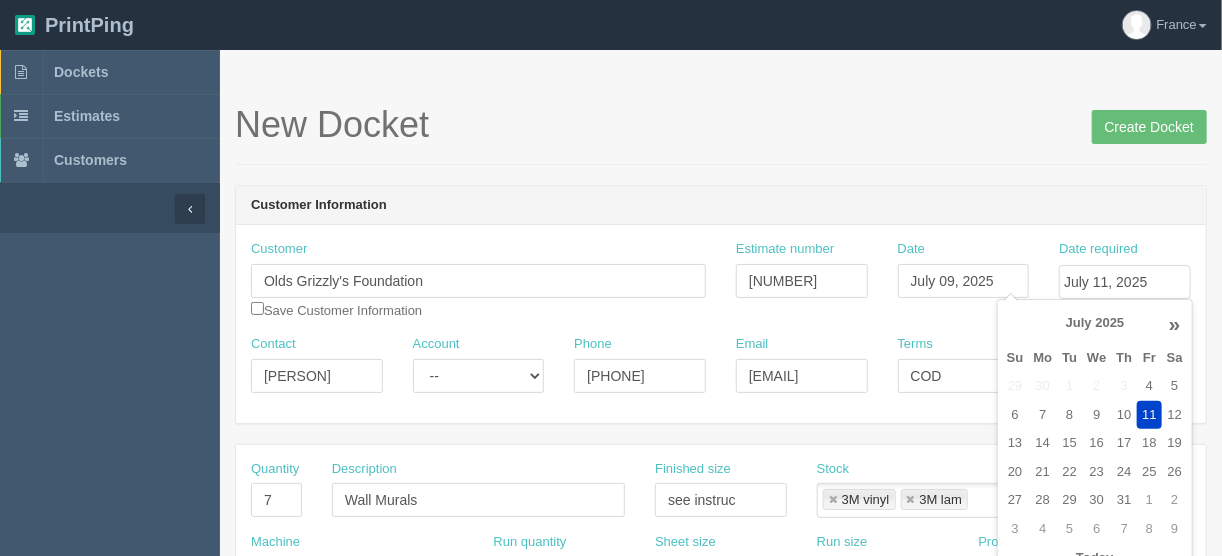 click on "Customer Information
Customer
Olds Grizzly's Foundation
Save Customer Information
Estimate number
091680
Date
July 09, 2025
Date required
July 11, 2025
Contact
[NAME]
Account
--
Existing Client
Allrush Client
Rep Client
Phone
[PHONE]
Email
[EMAIL]
Terms
COD
Salesrep
Mark
[NAME]
Aly
Stacy
Rebecca" at bounding box center [721, 945] 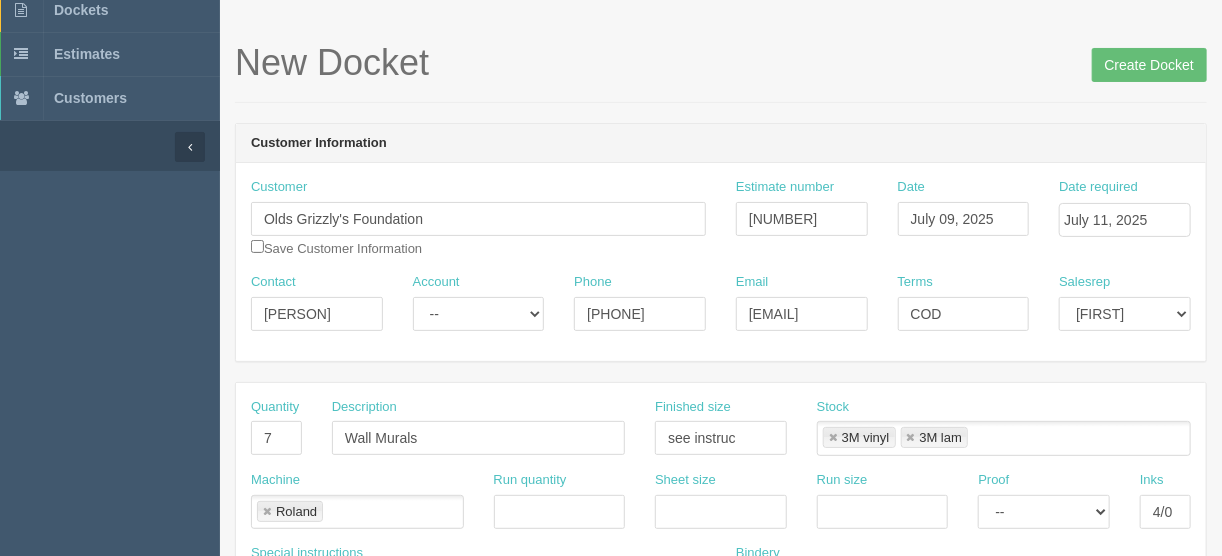 scroll, scrollTop: 160, scrollLeft: 0, axis: vertical 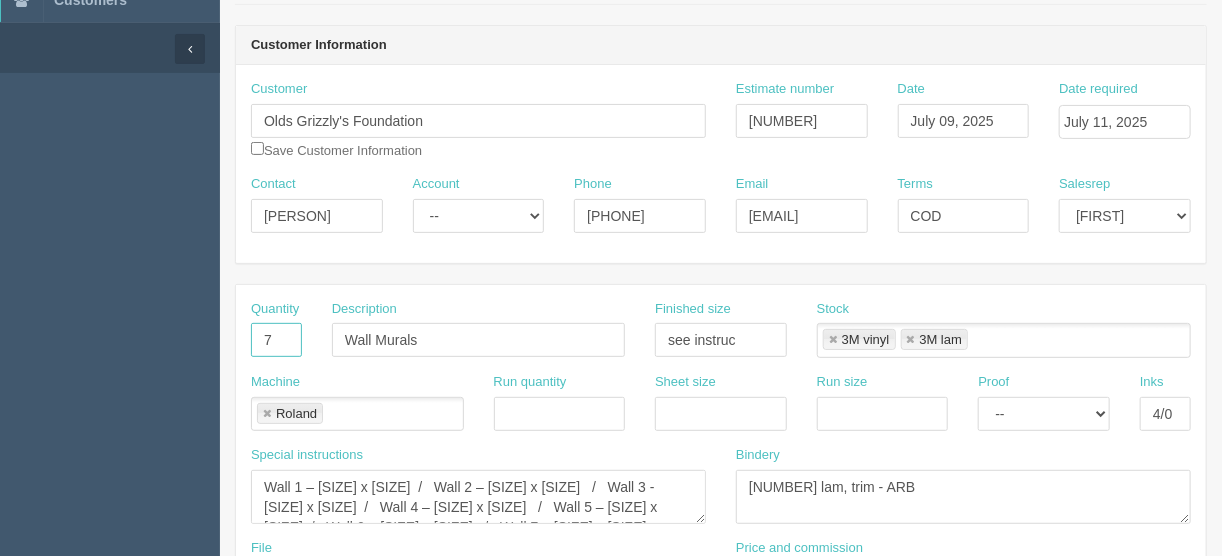 drag, startPoint x: 282, startPoint y: 333, endPoint x: 208, endPoint y: 323, distance: 74.672615 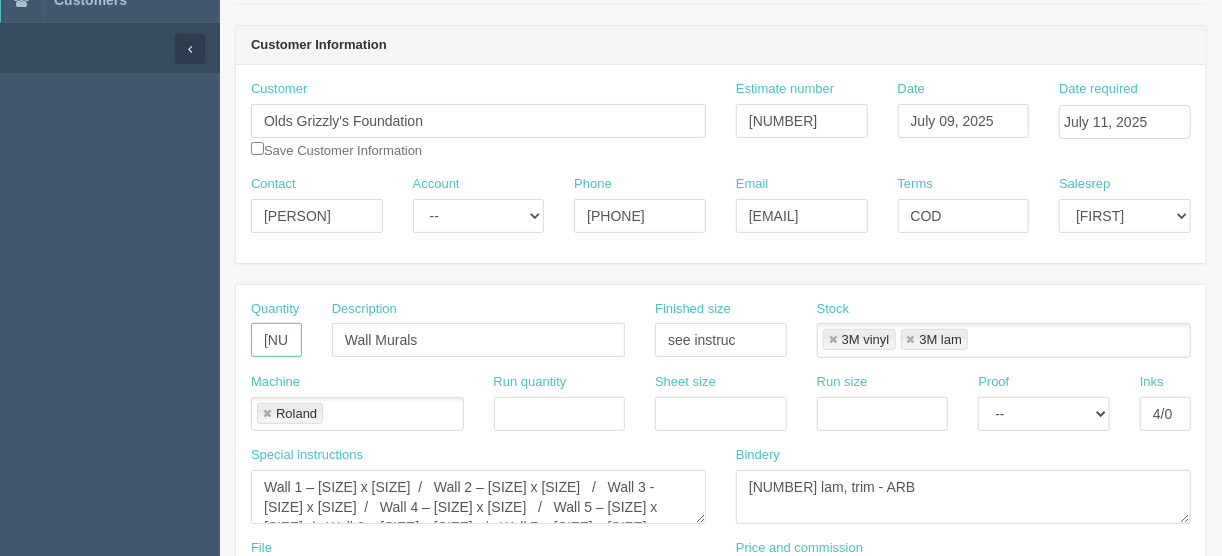 type on "[NUMBER]" 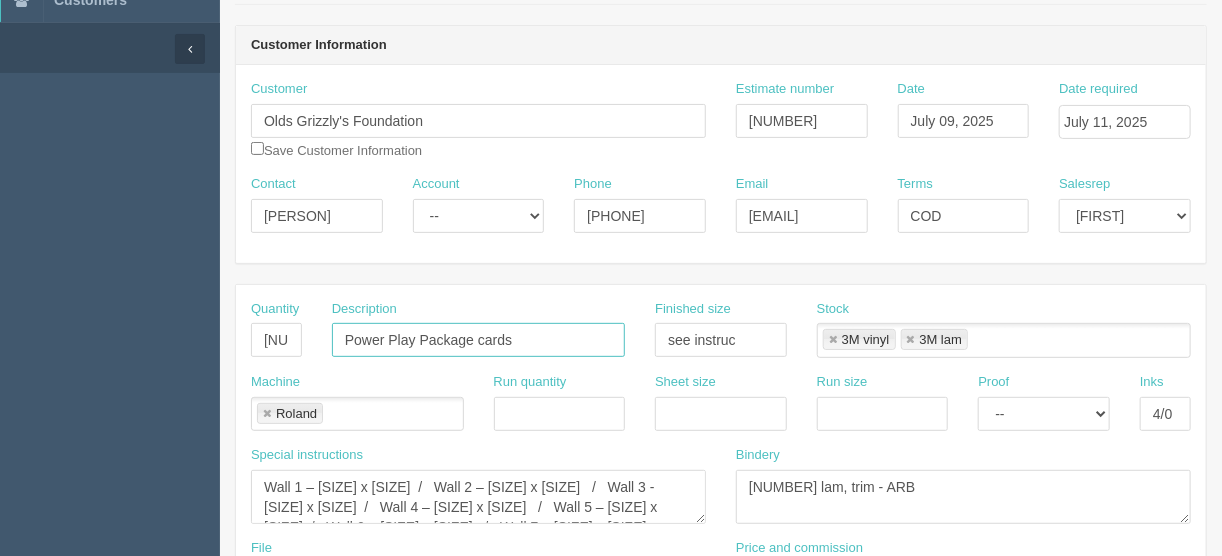 type on "Power Play Package cards" 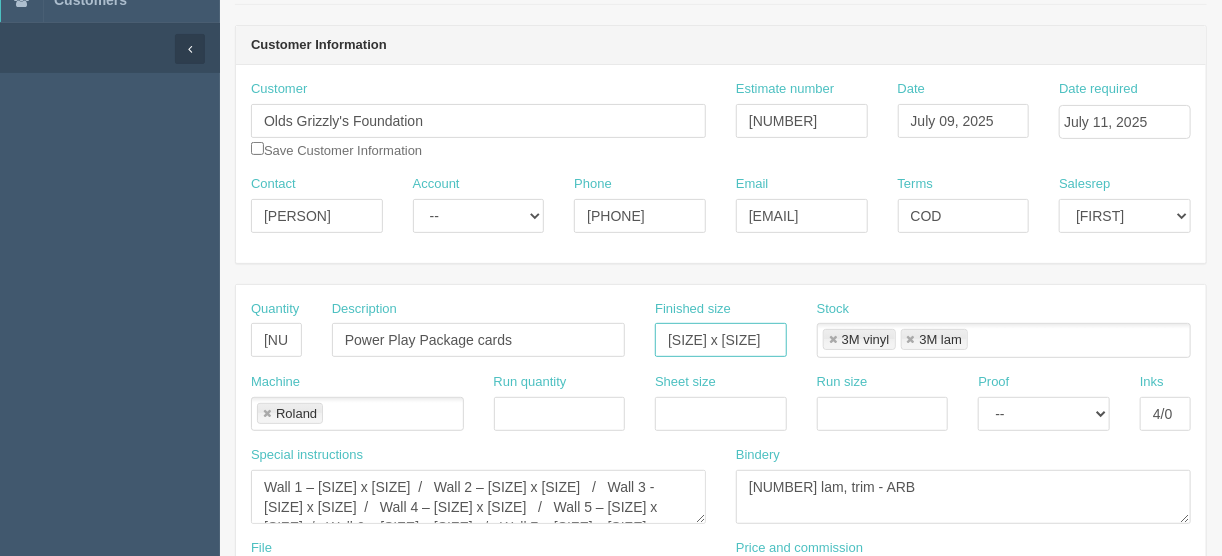 type on "[SIZE] x [SIZE]" 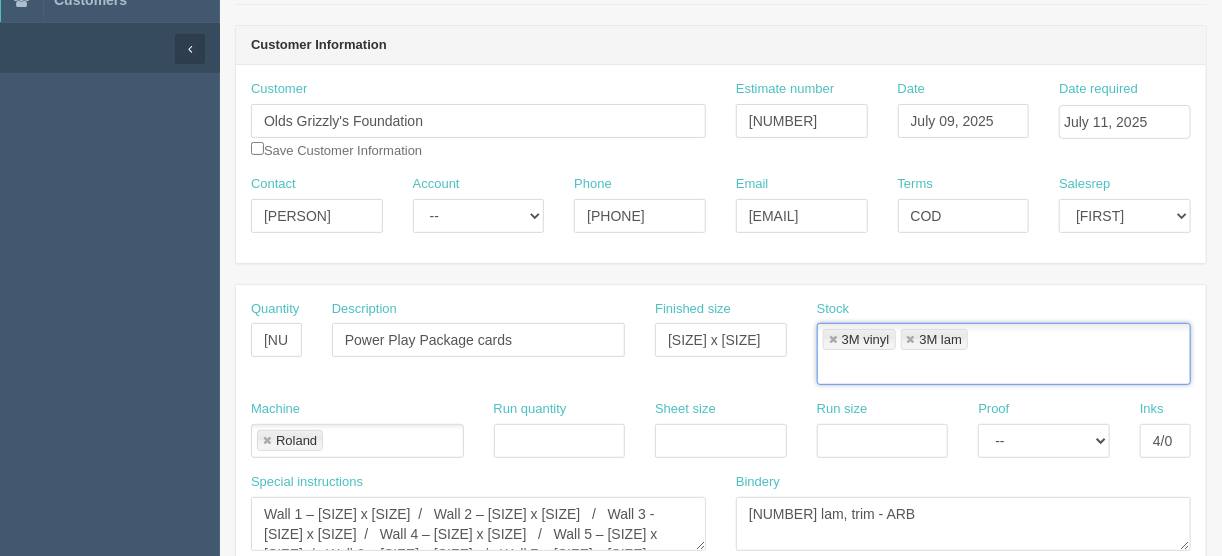click at bounding box center (833, 340) 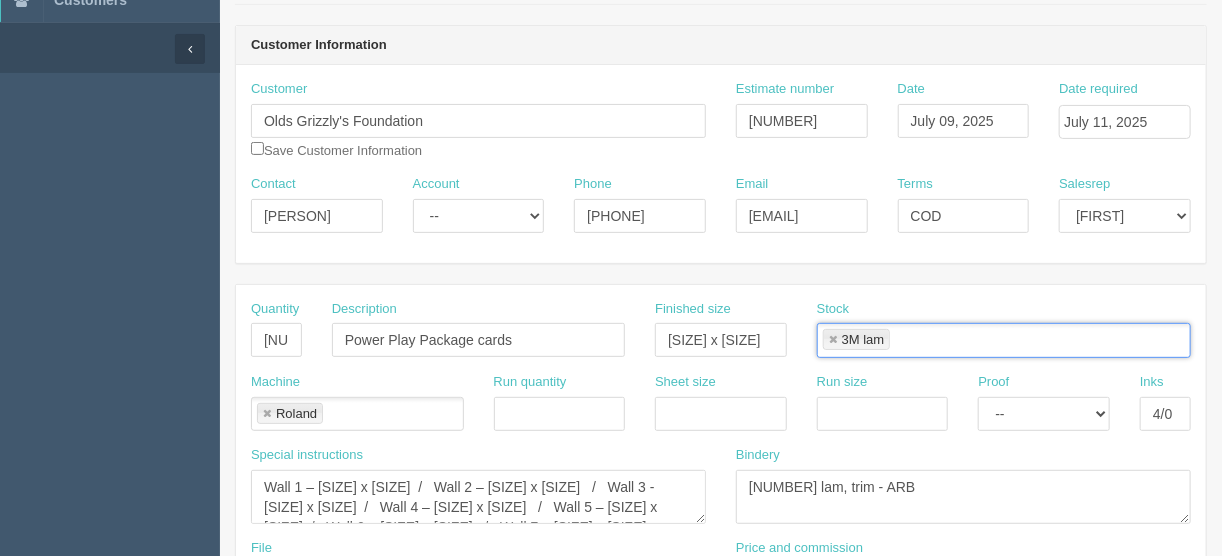 click at bounding box center [833, 340] 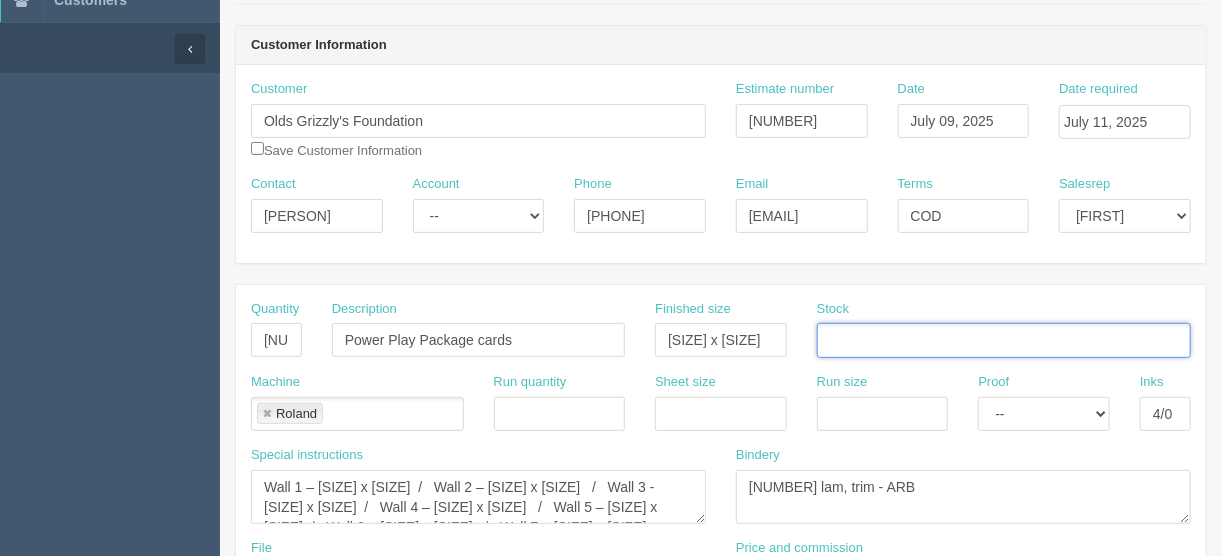click at bounding box center [267, 414] 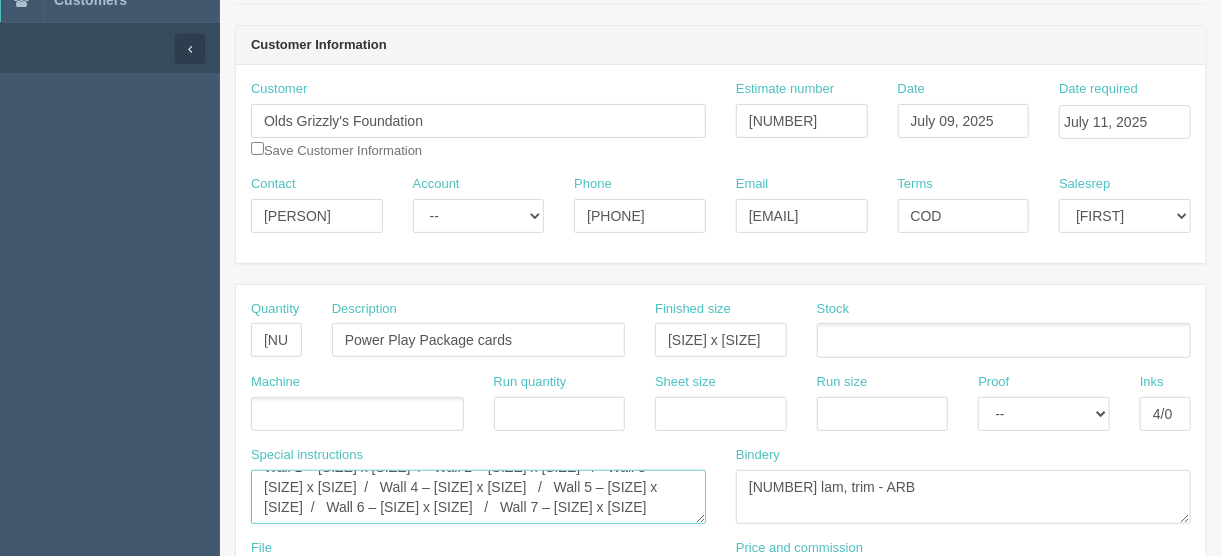scroll, scrollTop: 120, scrollLeft: 0, axis: vertical 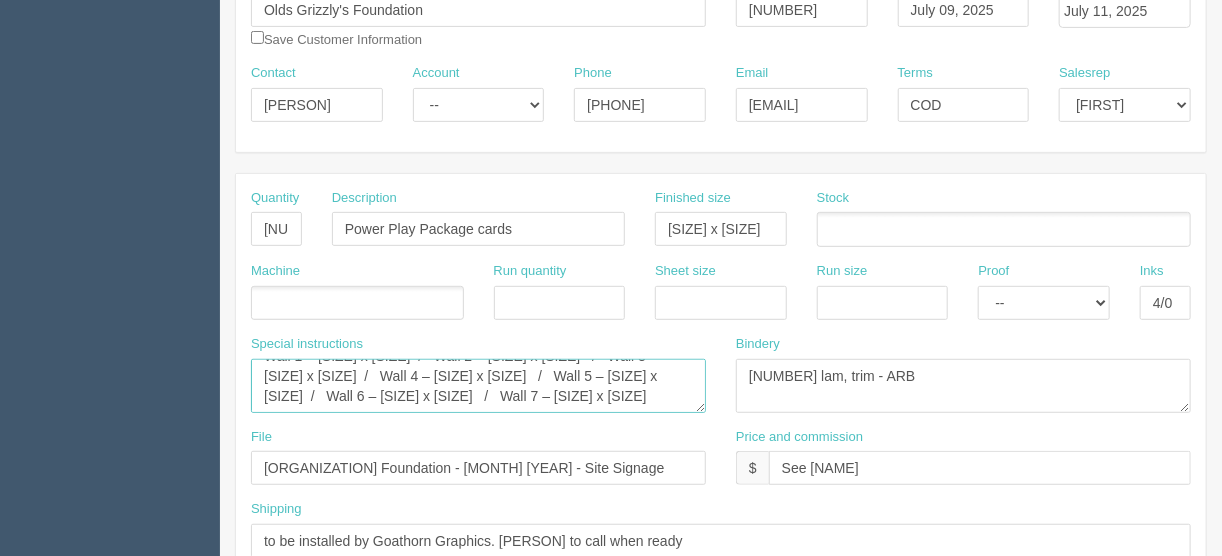 drag, startPoint x: 259, startPoint y: 474, endPoint x: 783, endPoint y: 545, distance: 528.7882 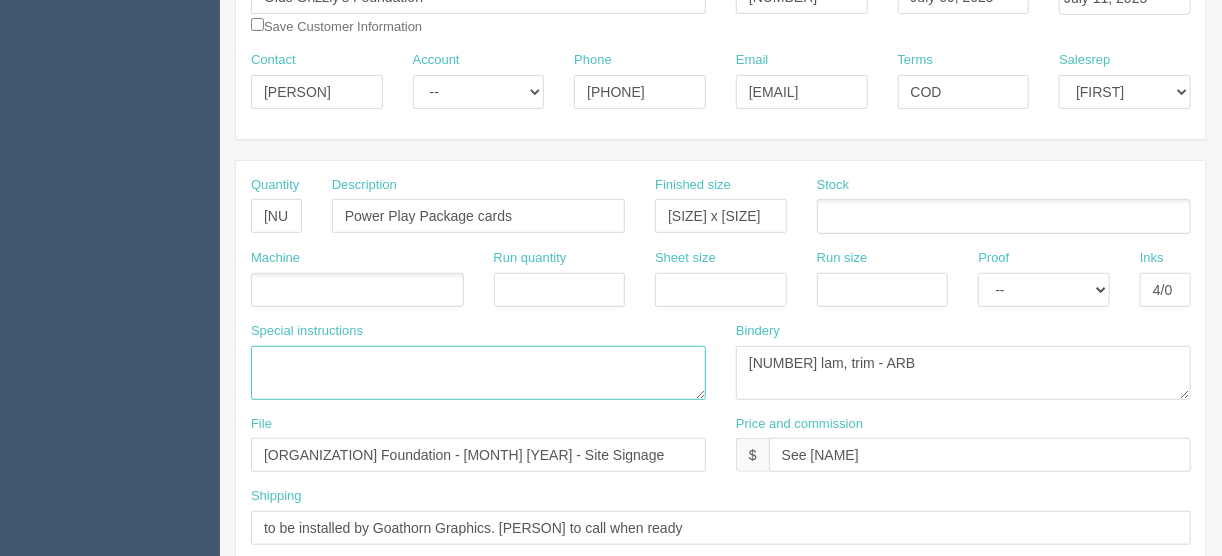 scroll, scrollTop: 0, scrollLeft: 0, axis: both 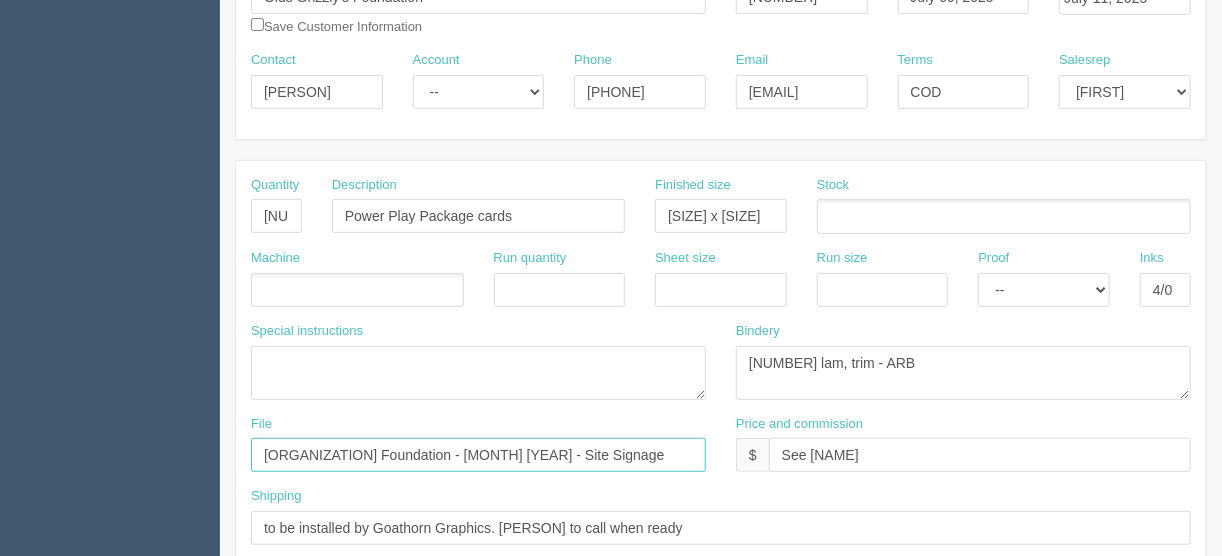 drag, startPoint x: 613, startPoint y: 444, endPoint x: 149, endPoint y: 472, distance: 464.84406 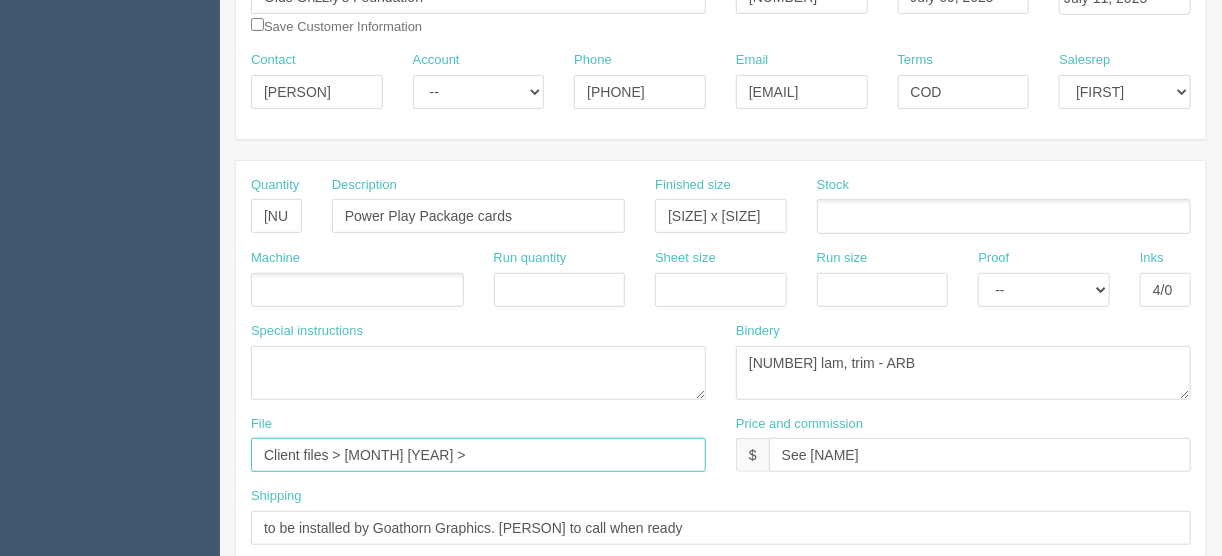 type on "Client files > [MONTH] [YEAR] >" 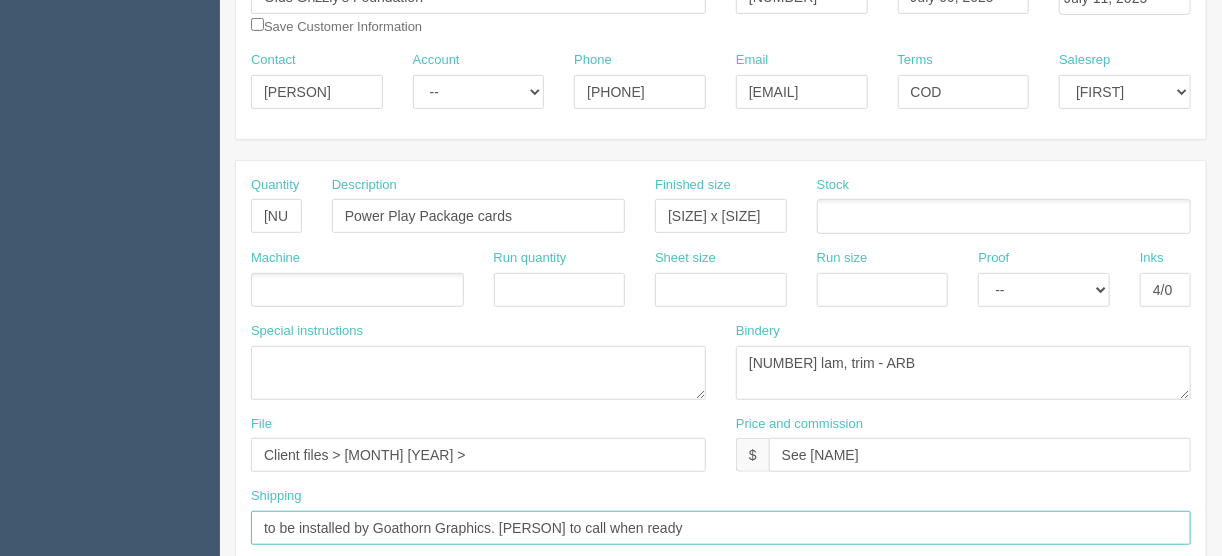 drag, startPoint x: 654, startPoint y: 526, endPoint x: 178, endPoint y: 483, distance: 477.9383 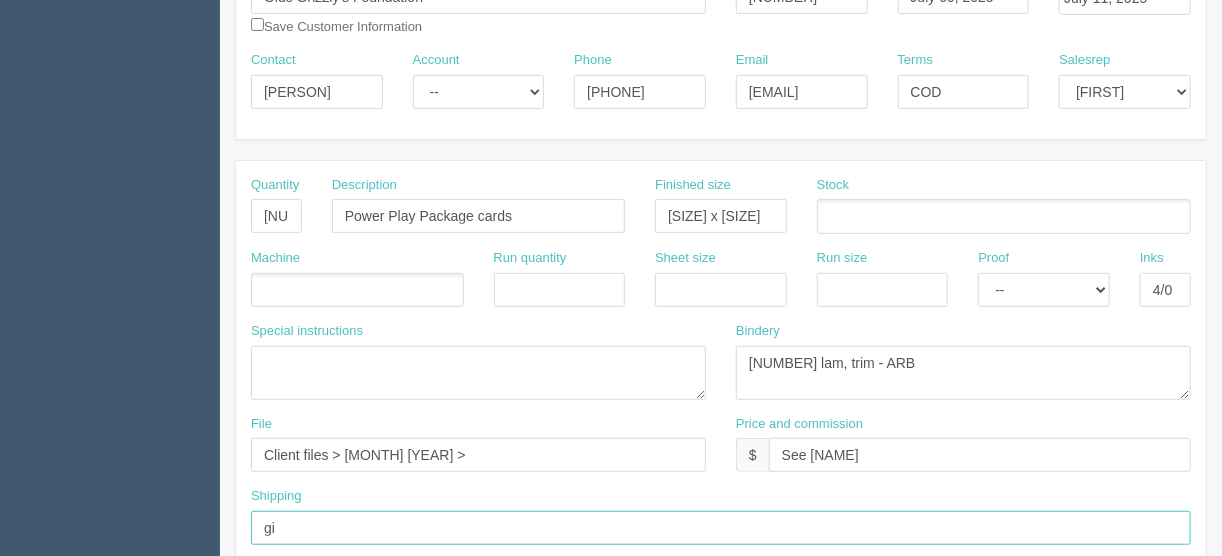 type on "Give to Moe" 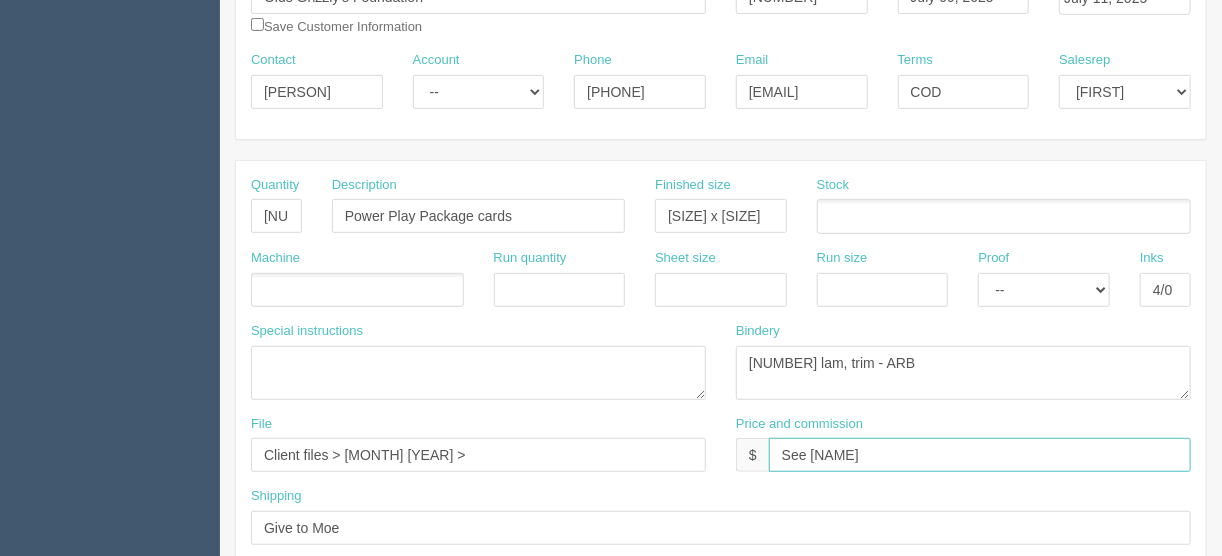 drag, startPoint x: 843, startPoint y: 453, endPoint x: 768, endPoint y: 451, distance: 75.026665 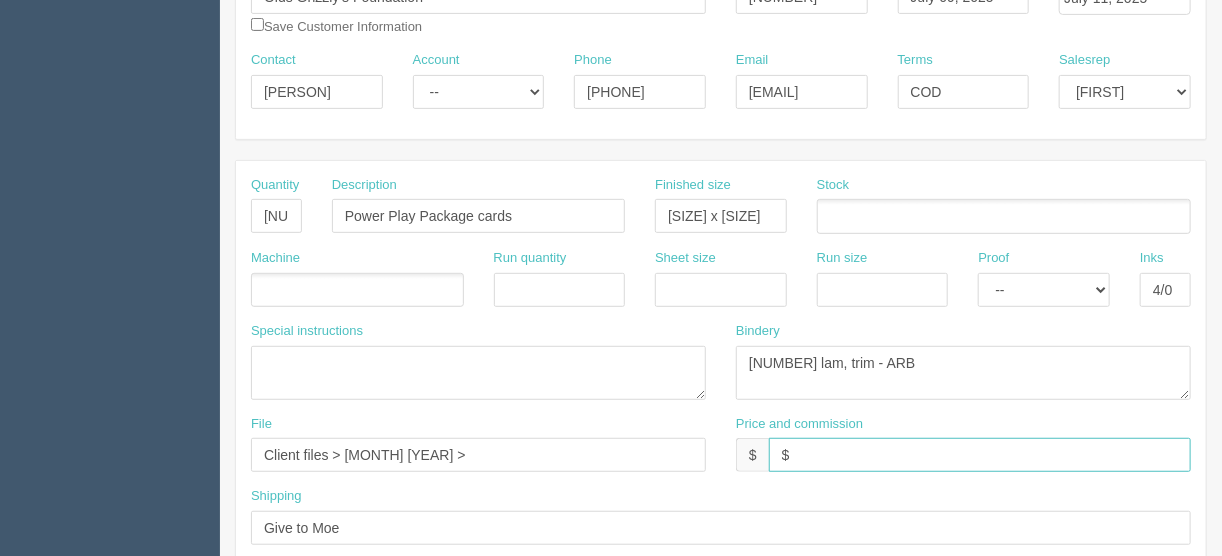 type on "$" 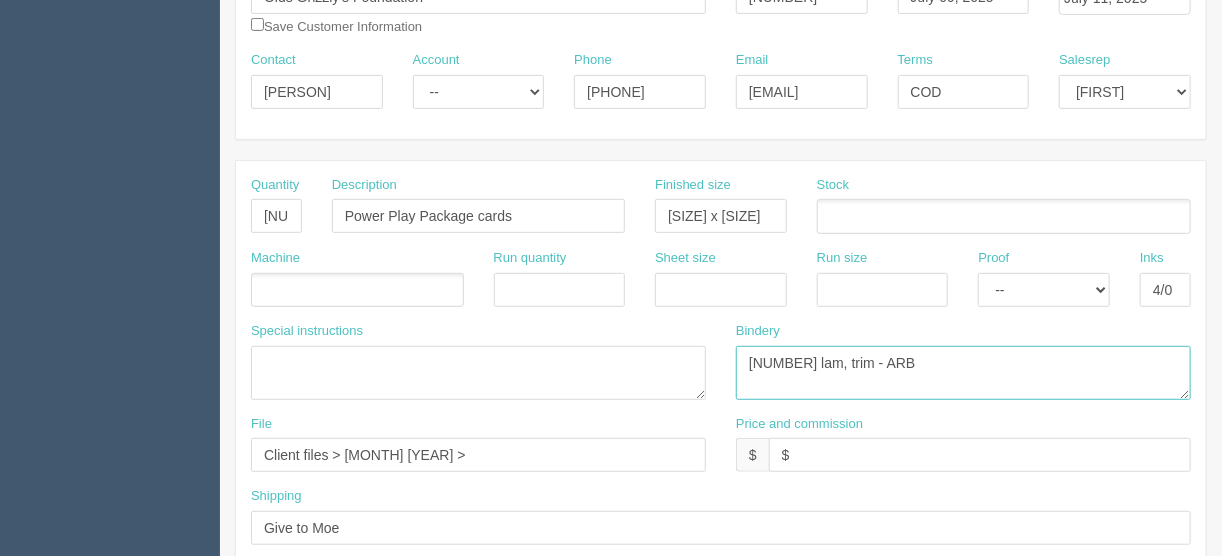 click on "[NUMBER] lam, trim - ARB" at bounding box center (963, 373) 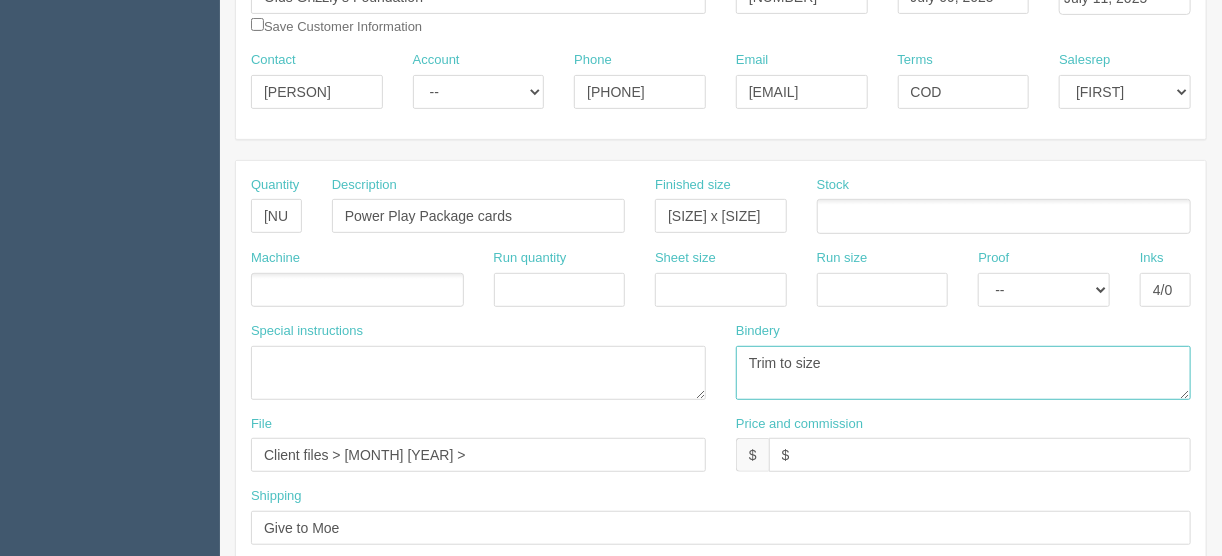 type on "Trim to size" 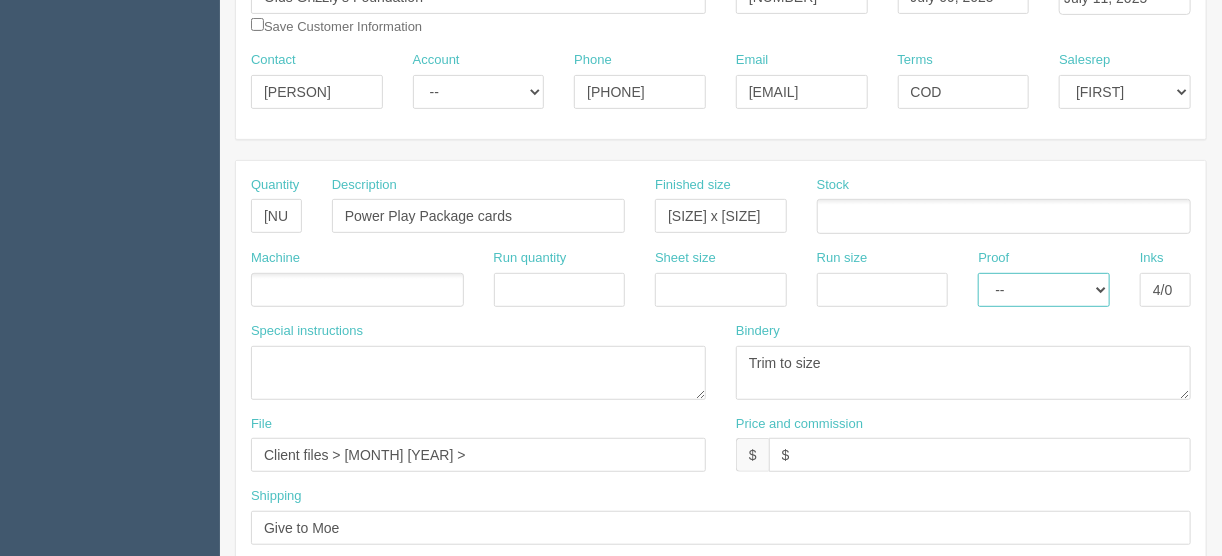 click on "--
Email
Hard Copy" at bounding box center [1044, 290] 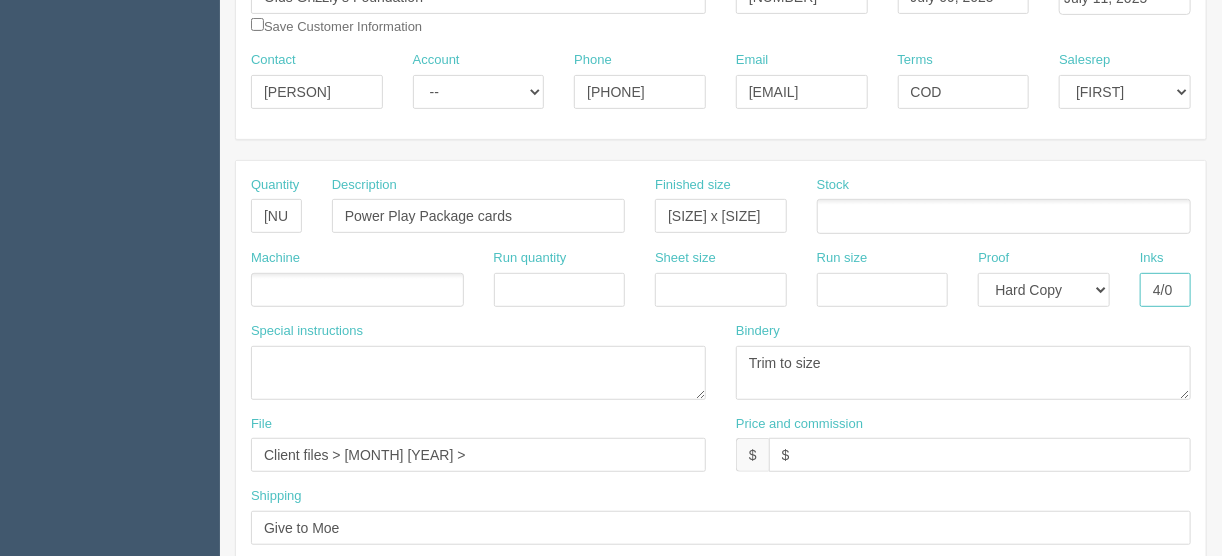 click on "4/0" at bounding box center [1165, 290] 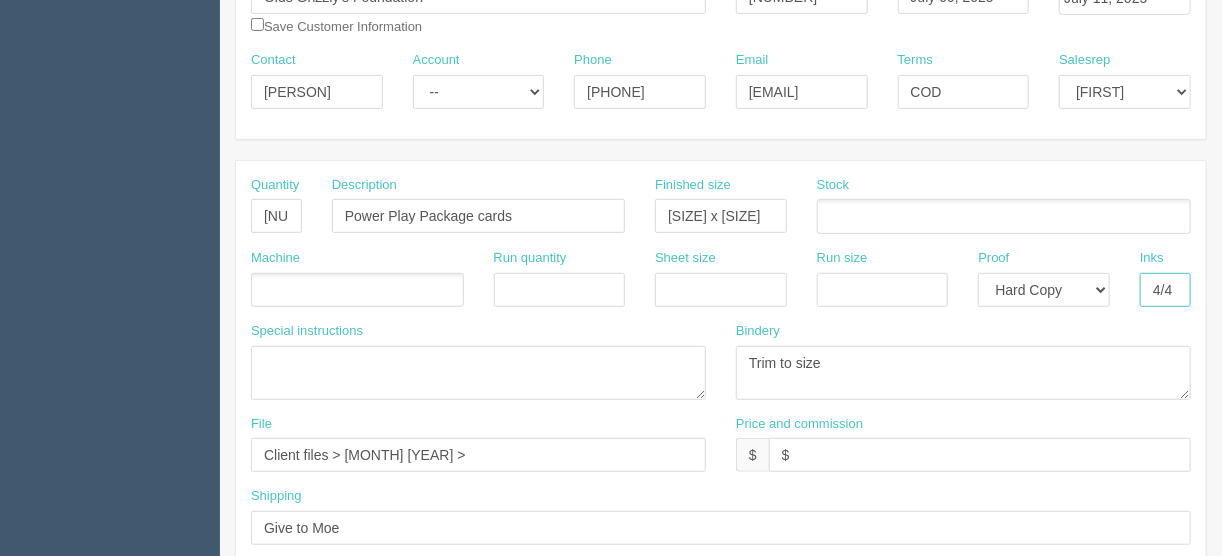 type on "4/4" 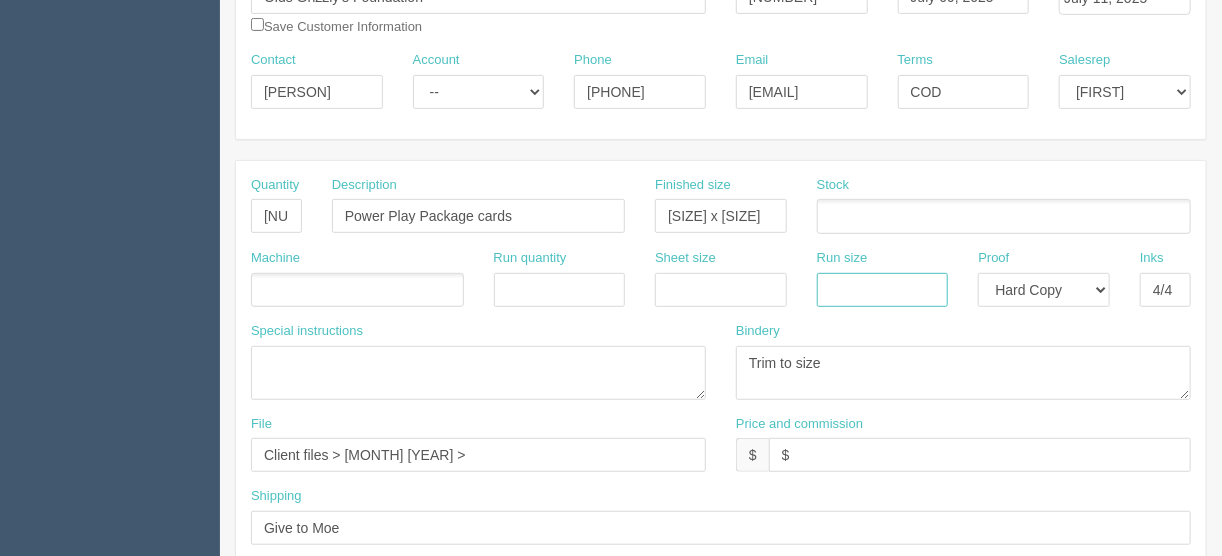 click at bounding box center (883, 290) 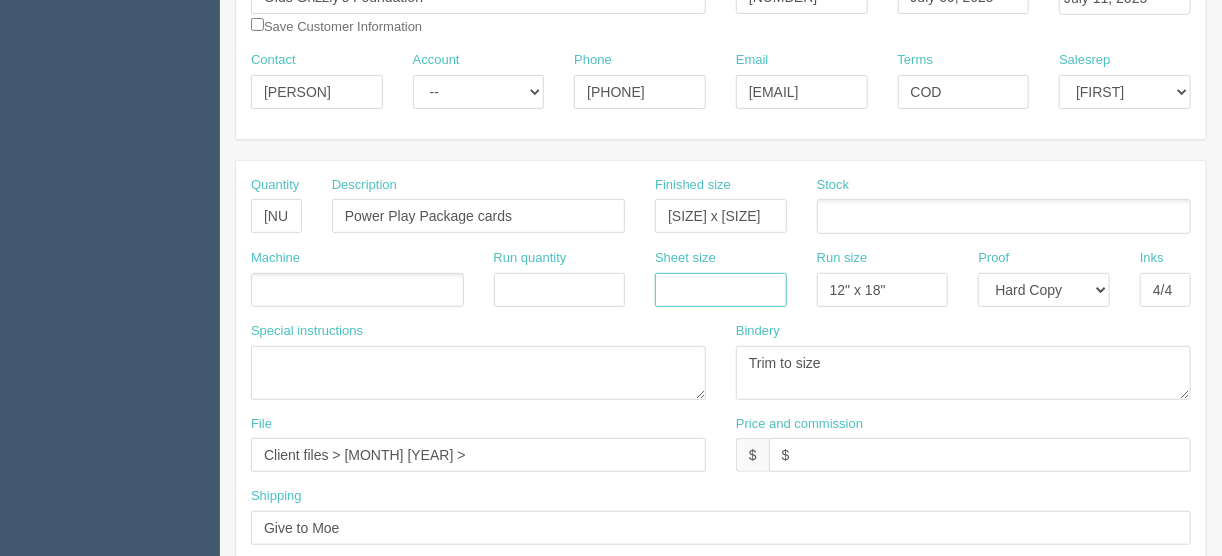 click at bounding box center [721, 290] 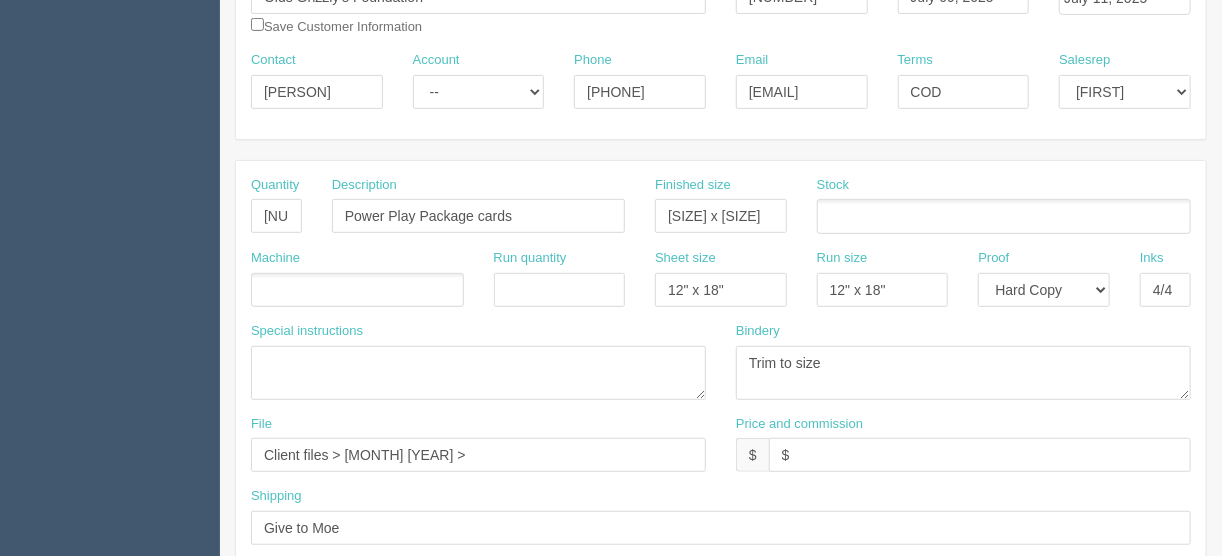 click at bounding box center (1004, 216) 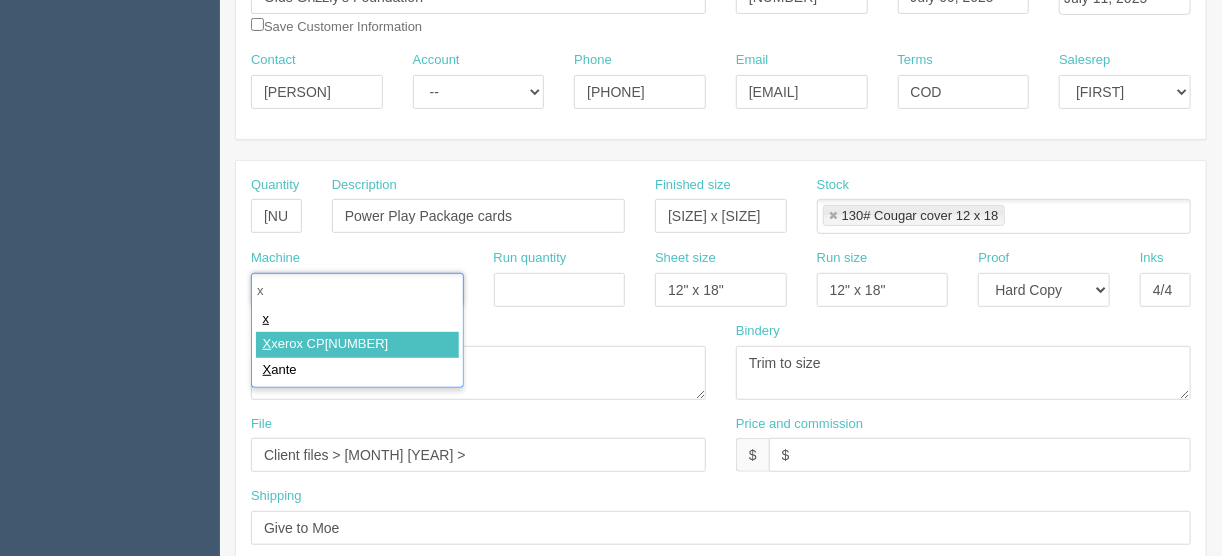 type on "x" 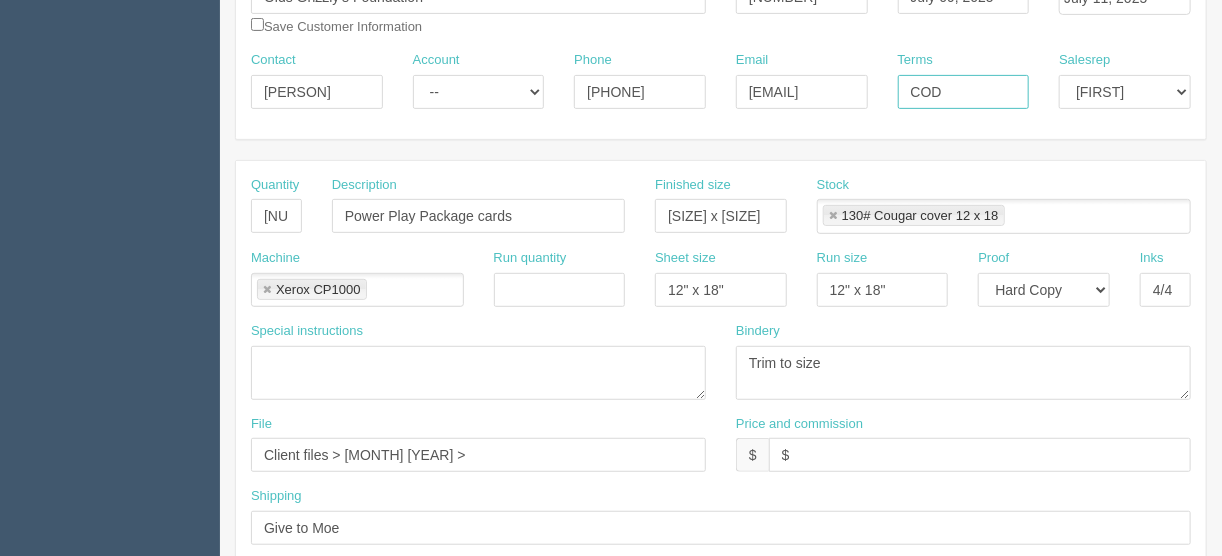 drag, startPoint x: 974, startPoint y: 88, endPoint x: 897, endPoint y: 97, distance: 77.52419 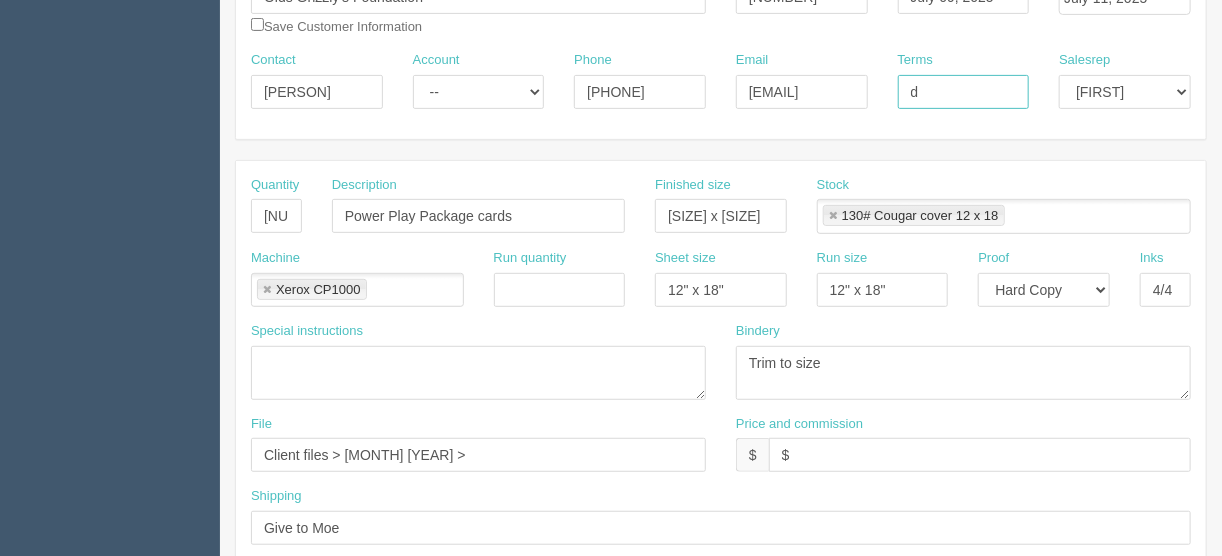 type on "Due on receipt" 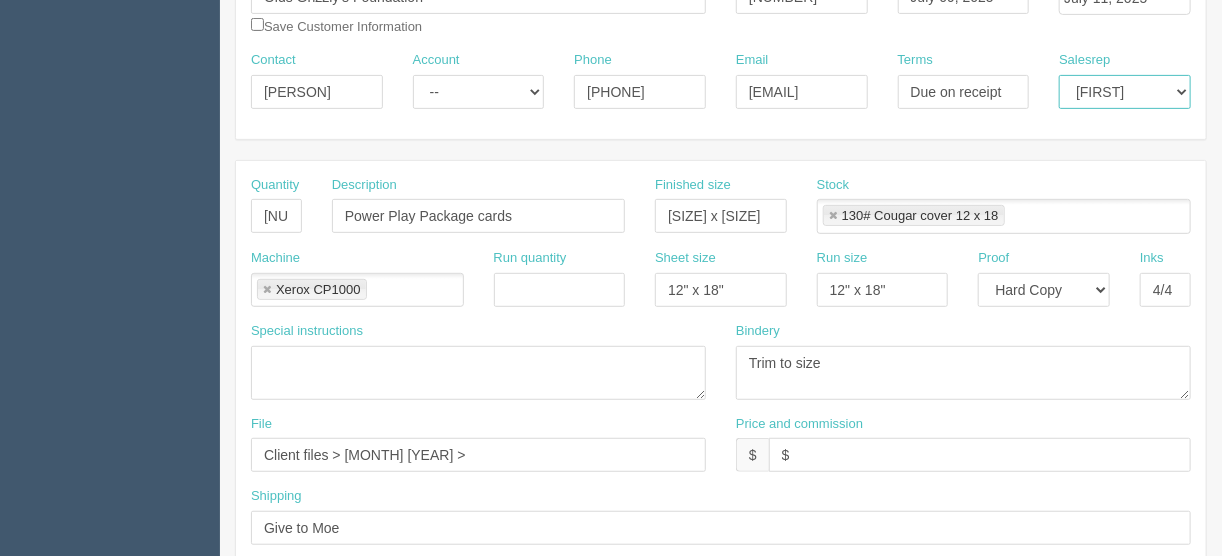 click on "Mark
[NAME]
[NAME]
[NAME]
[NAME]
[NAME]
[NAME]
[NAME]
[NAME]
[NAME]
[NAME]
[NAME]
[NAME]
[NAME]
[NAME]
[NAME]
[NAME]
[NAME]
[NAME]
[NAME]
[NAME]
[NAME] Test 1
[NAME]
[NAME]" at bounding box center (1125, 92) 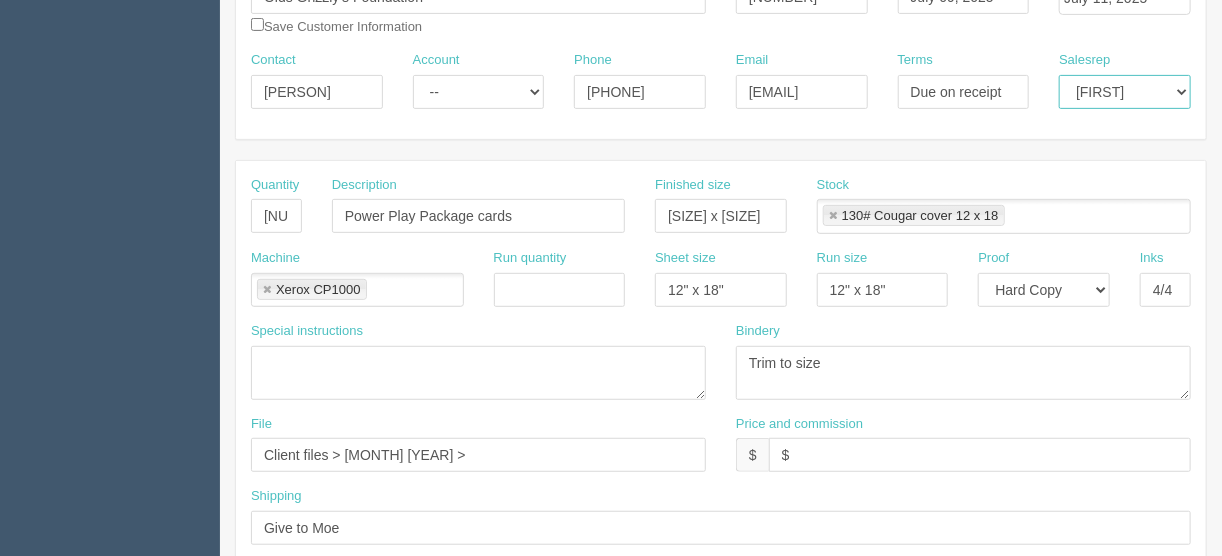 select on "1" 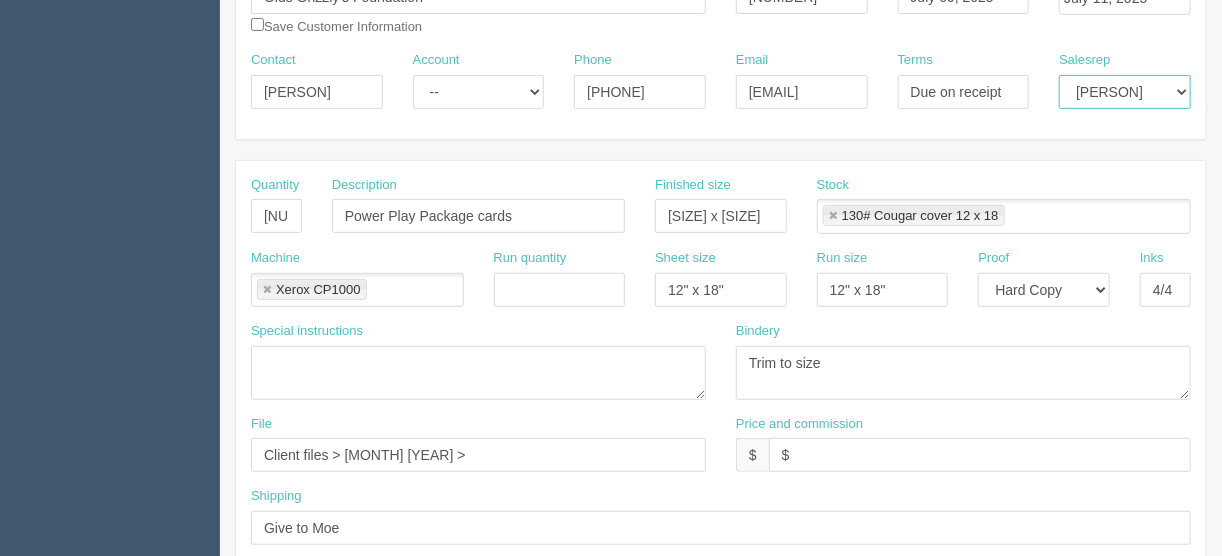 click on "Mark
[NAME]
[NAME]
[NAME]
[NAME]
[NAME]
[NAME]
[NAME]
[NAME]
[NAME]
[NAME]
[NAME]
[NAME]
[NAME]
[NAME]
[NAME]
[NAME]
[NAME]
[NAME]
[NAME]
[NAME]
[NAME] Test 1
[NAME]
[NAME]" at bounding box center [1125, 92] 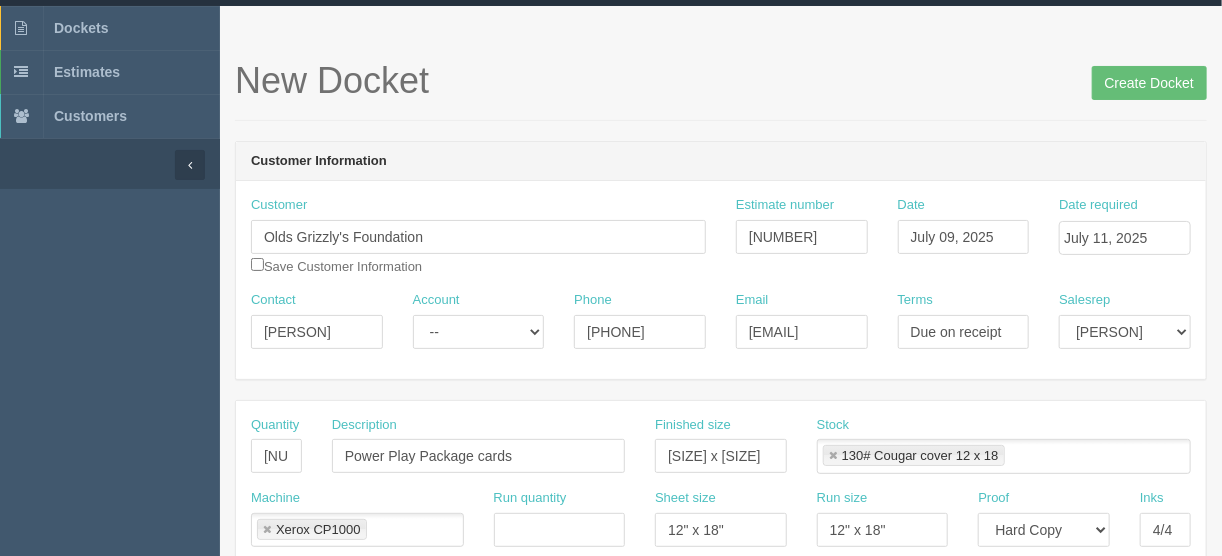 scroll, scrollTop: 284, scrollLeft: 0, axis: vertical 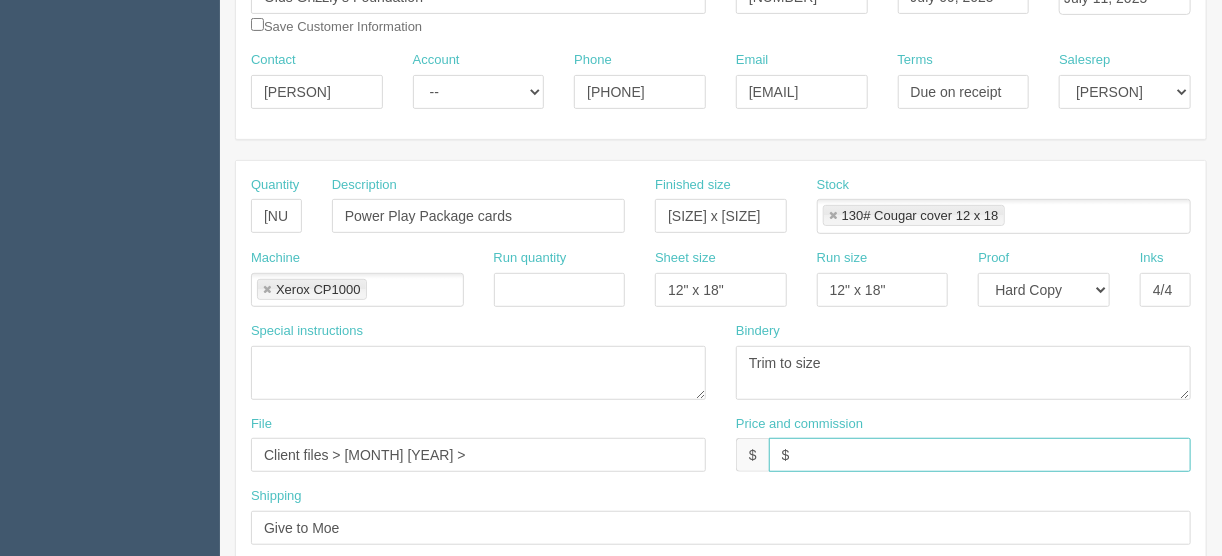 drag, startPoint x: 796, startPoint y: 451, endPoint x: 833, endPoint y: 456, distance: 37.336308 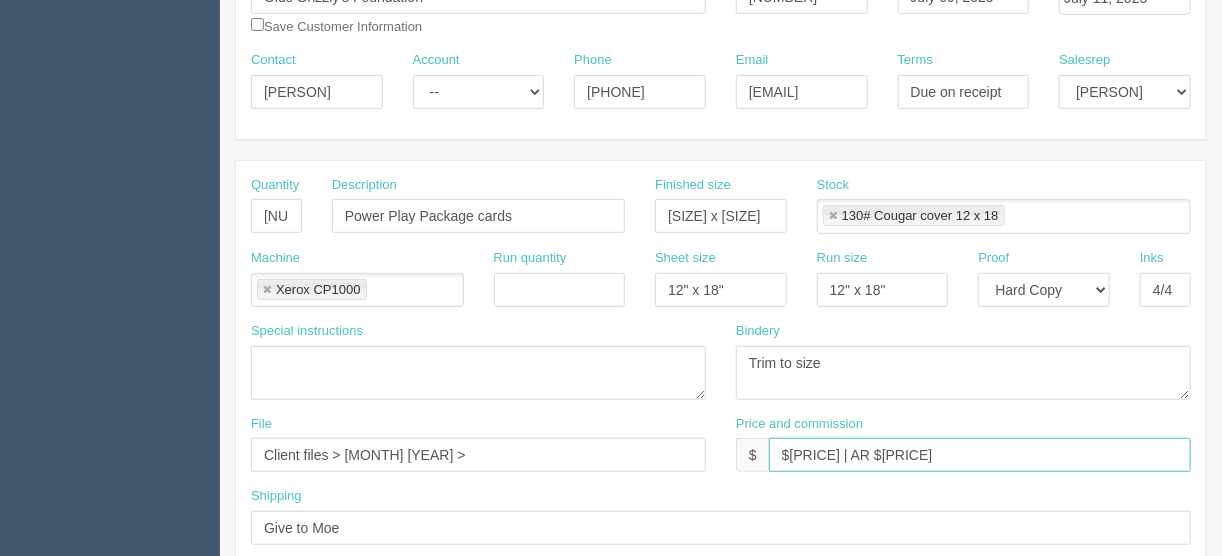 type on "$[PRICE] | AR $[PRICE]" 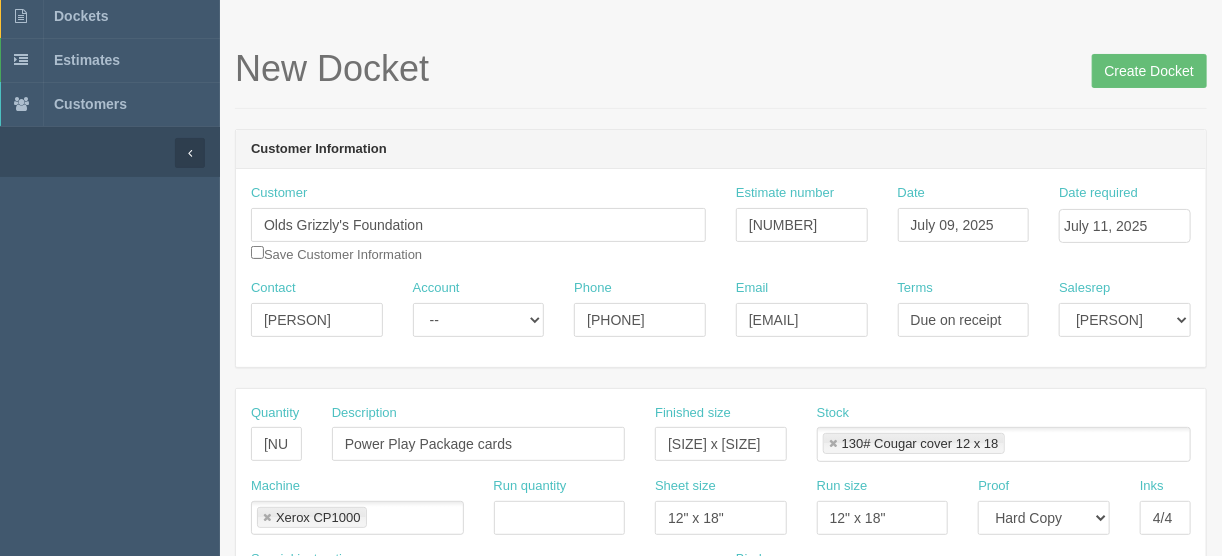 scroll, scrollTop: 44, scrollLeft: 0, axis: vertical 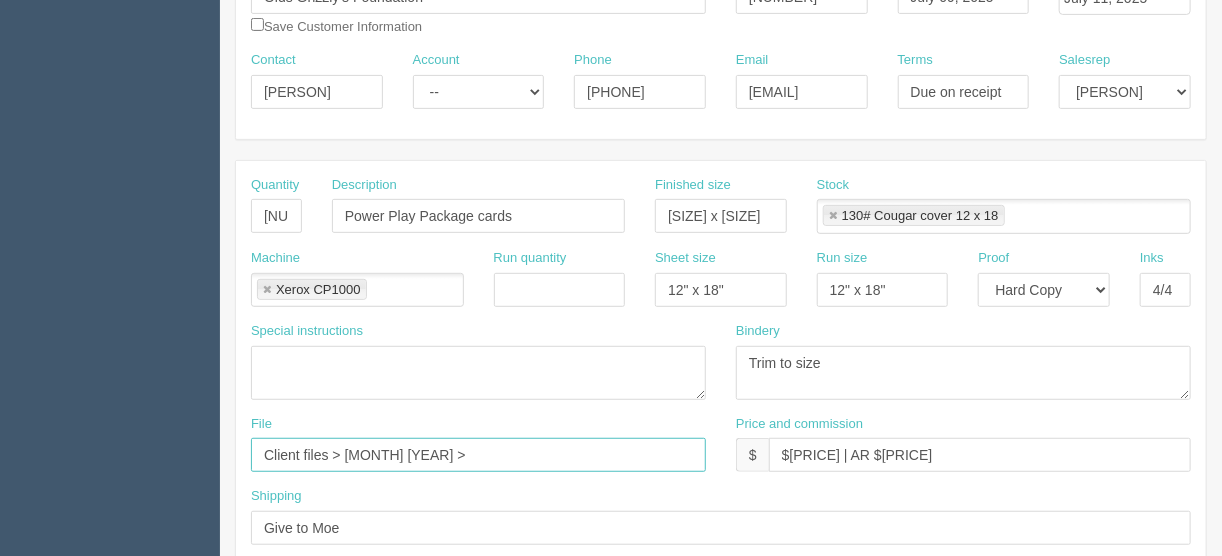 click on "Client files > [MONTH] [YEAR] >" at bounding box center (478, 455) 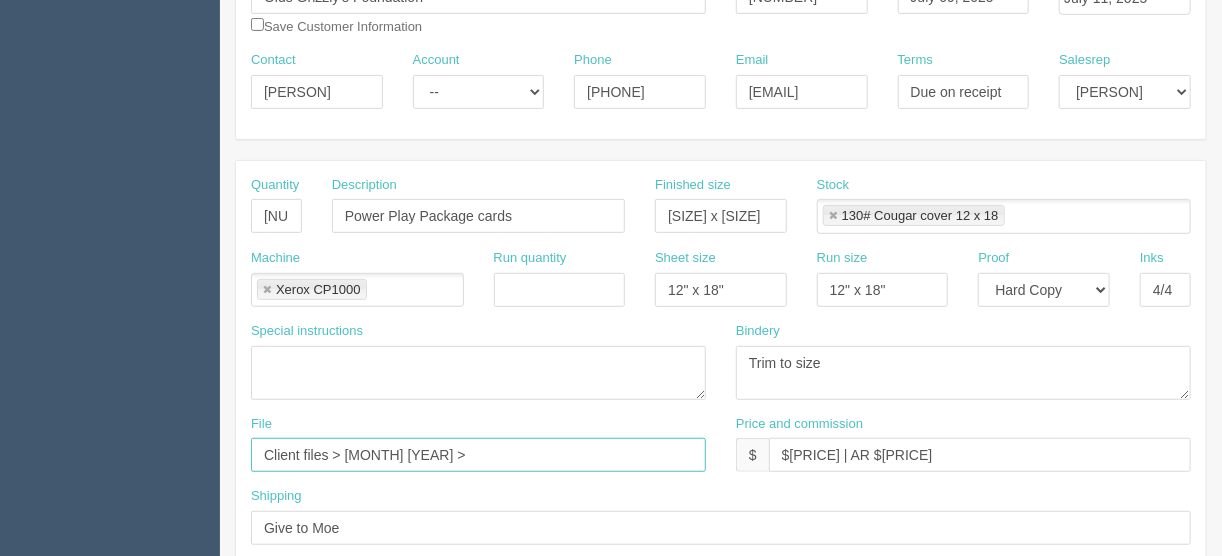 paste on "Power Play package (cards) 2x2 - 070825" 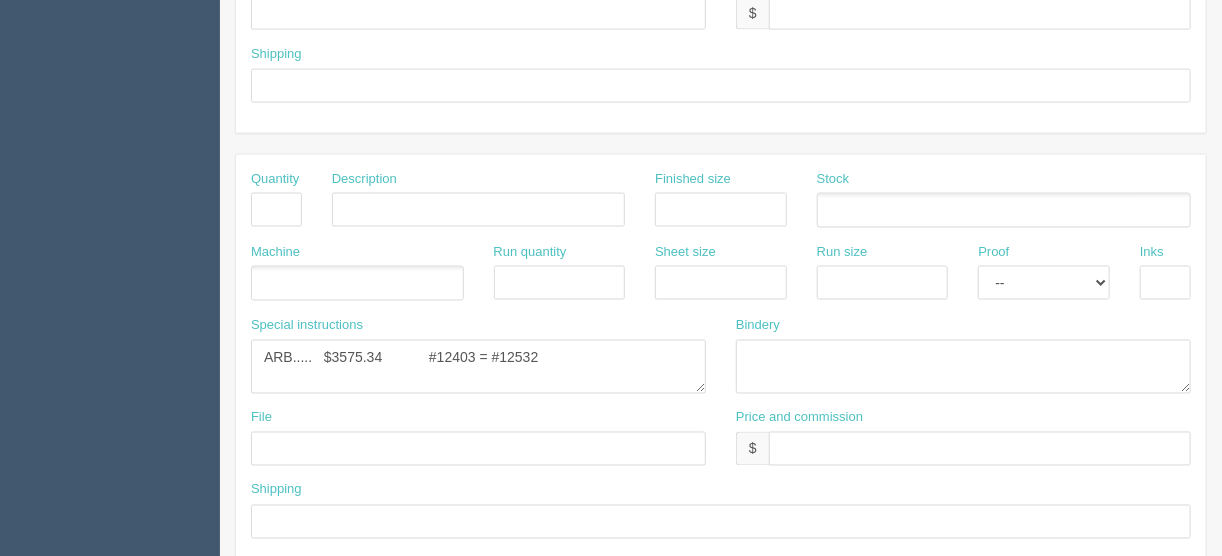 scroll, scrollTop: 1164, scrollLeft: 0, axis: vertical 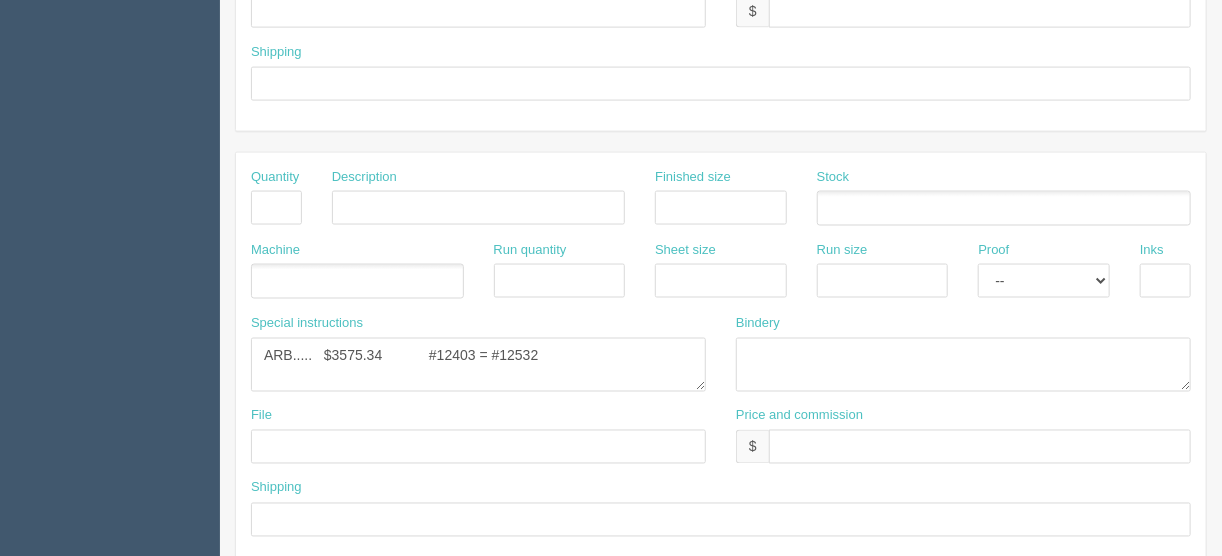 type on "Client files > July [DATE] > Power Play package (cards) [SIZE] - [DATE]" 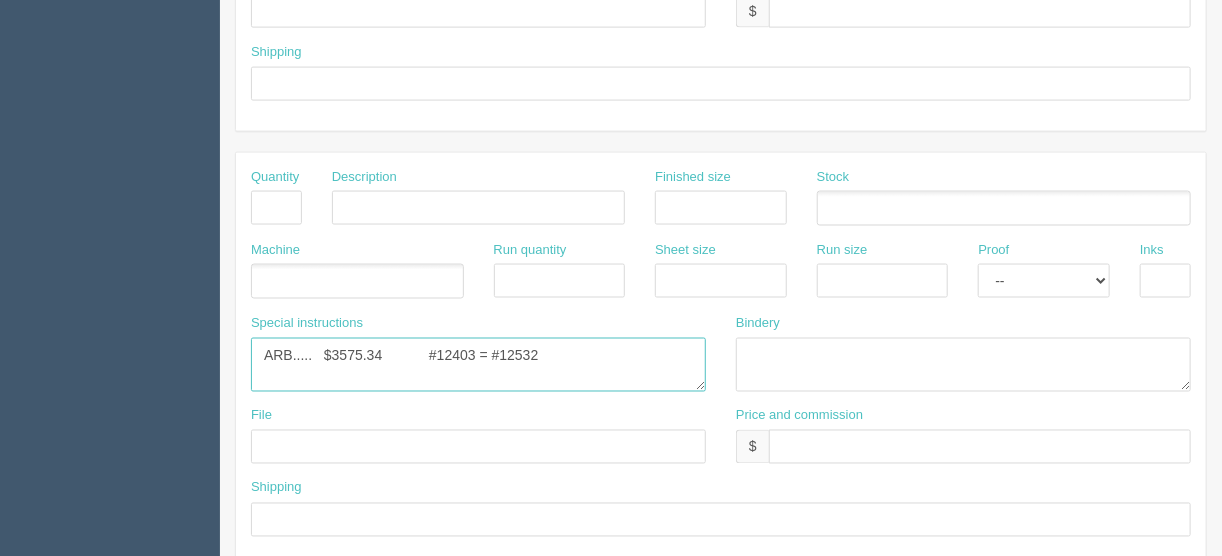 drag, startPoint x: 543, startPoint y: 346, endPoint x: 192, endPoint y: 320, distance: 351.96164 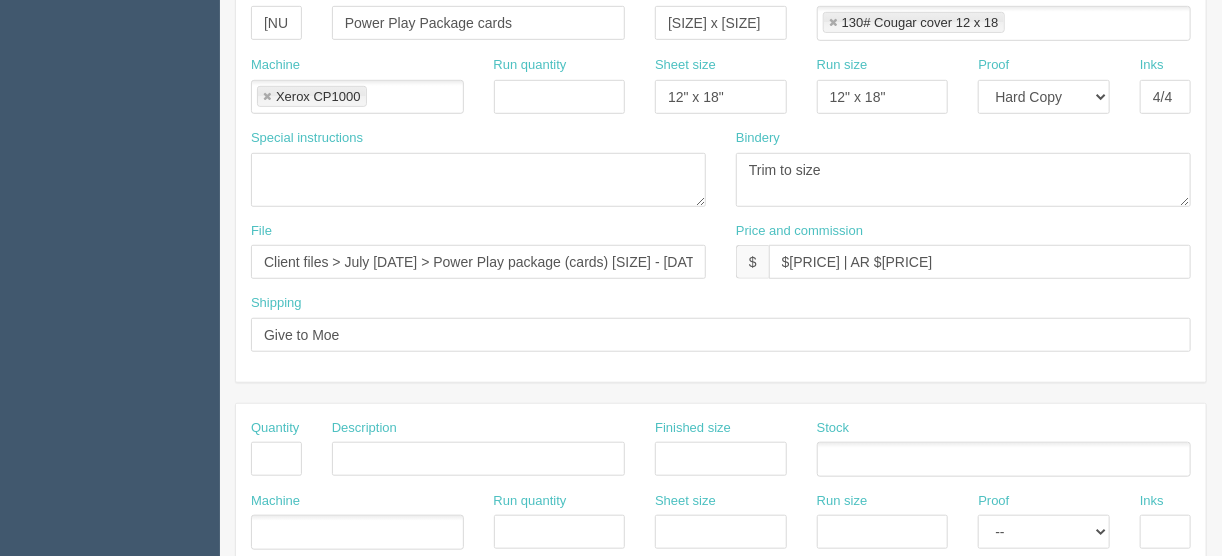 scroll, scrollTop: 449, scrollLeft: 0, axis: vertical 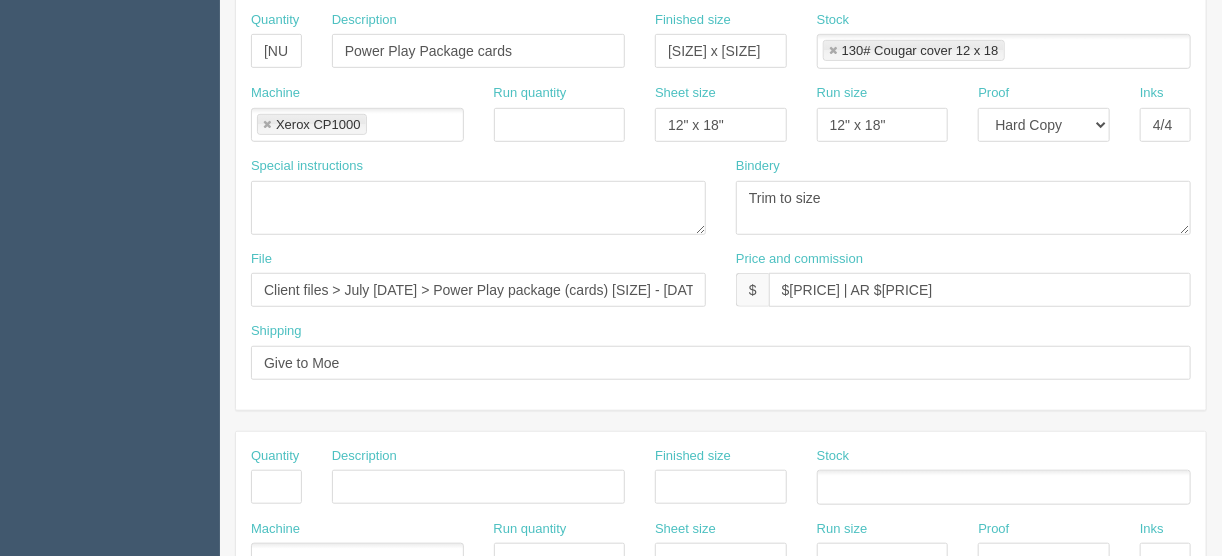 type 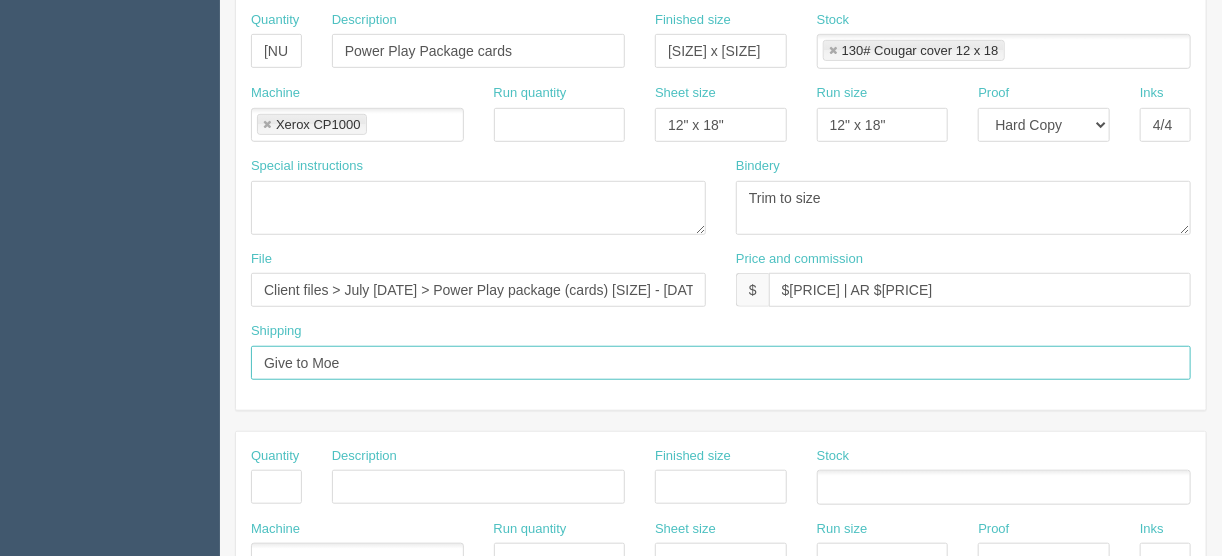 drag, startPoint x: 363, startPoint y: 353, endPoint x: 254, endPoint y: 365, distance: 109.65856 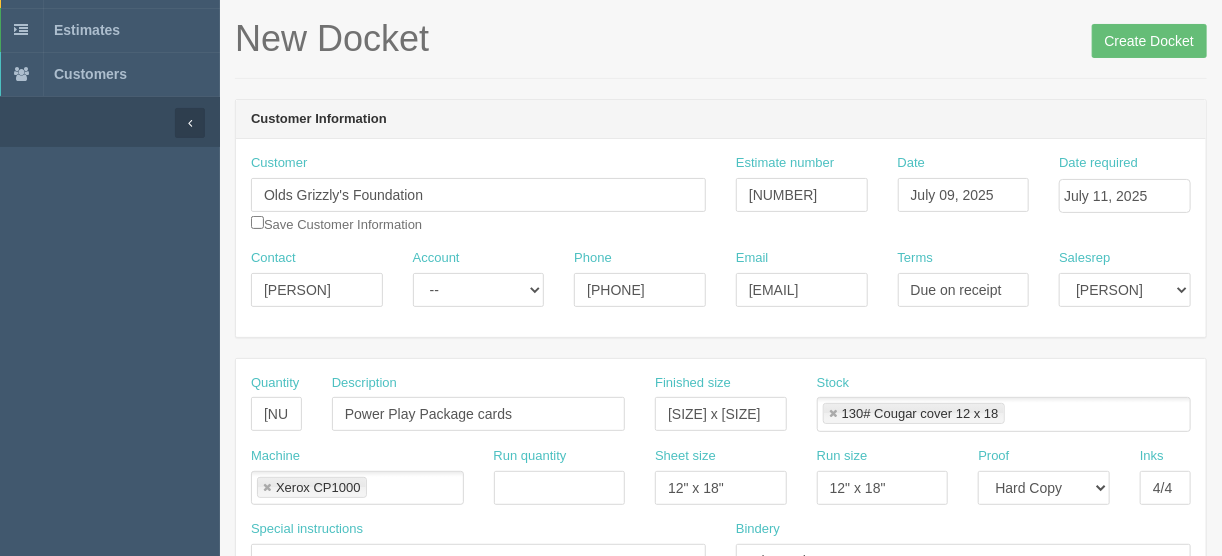 scroll, scrollTop: 49, scrollLeft: 0, axis: vertical 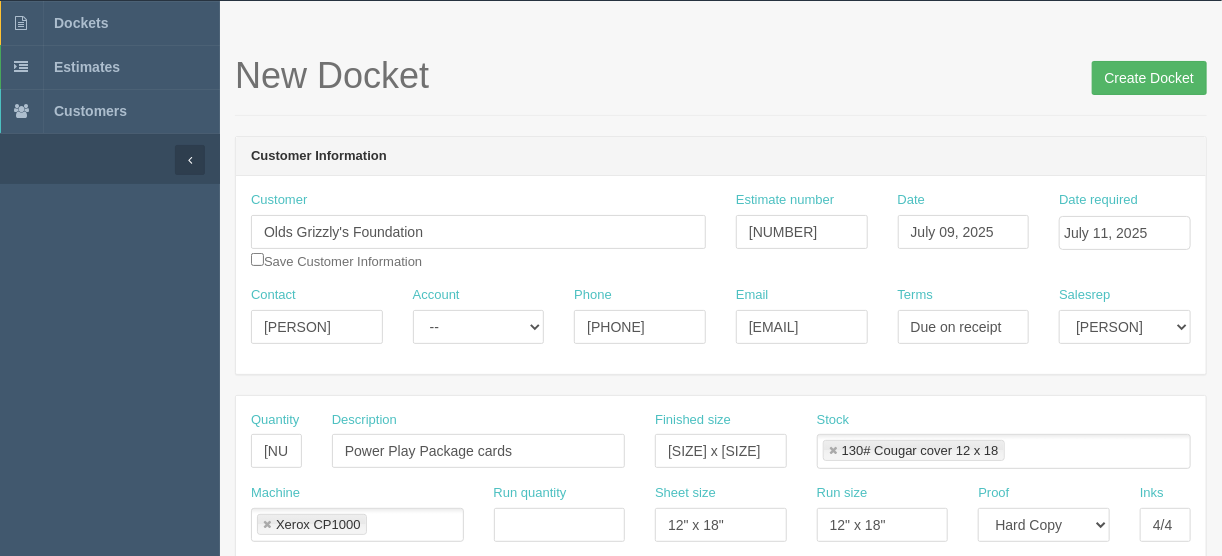 type on "Put in Moe's office" 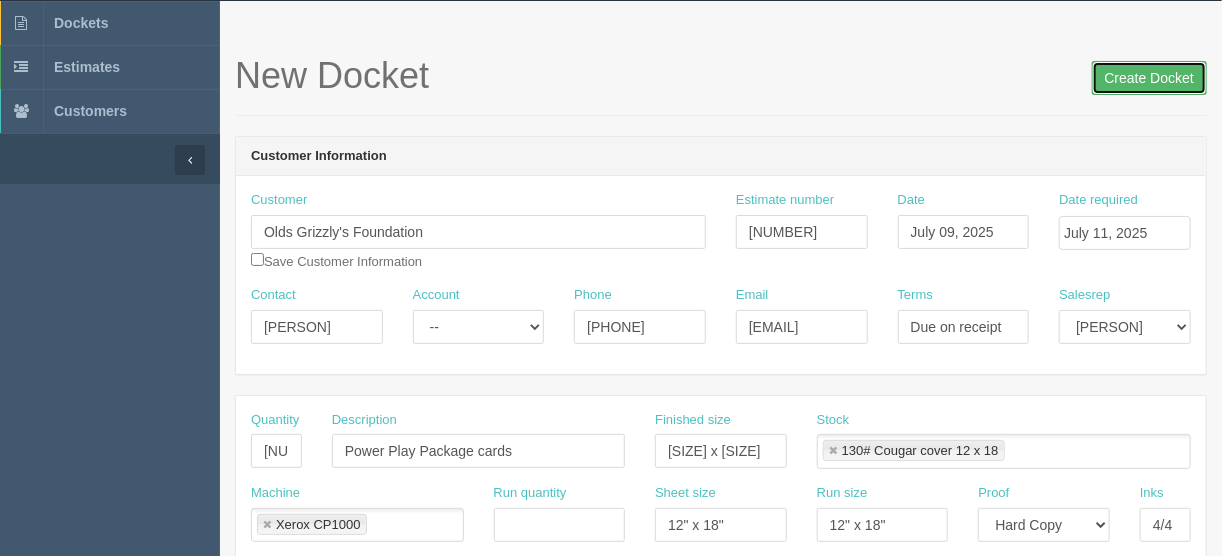 click on "Create Docket" at bounding box center (1149, 78) 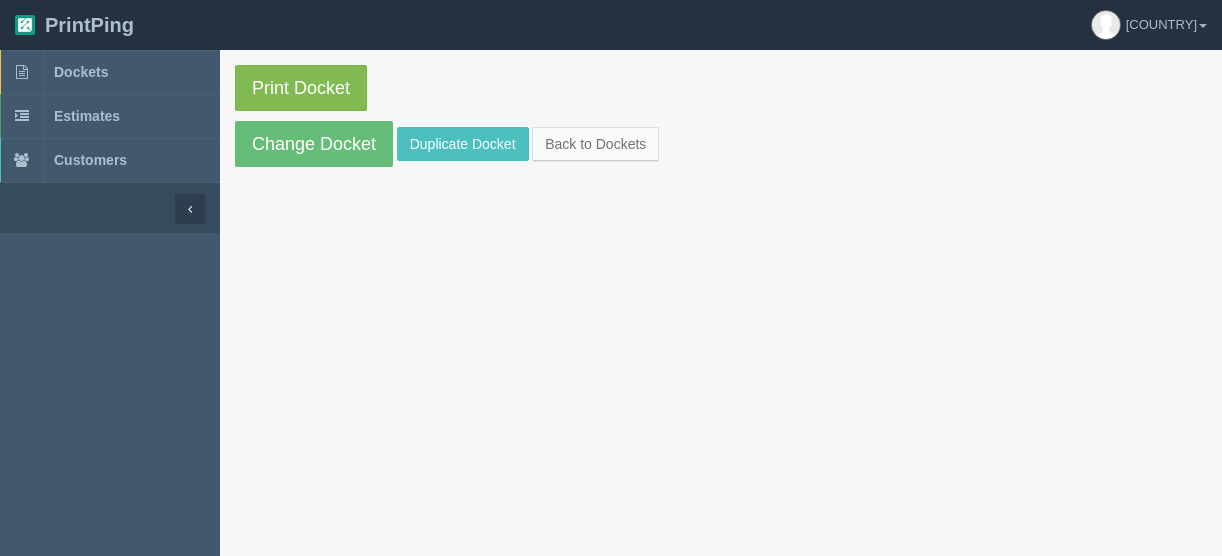 scroll, scrollTop: 0, scrollLeft: 0, axis: both 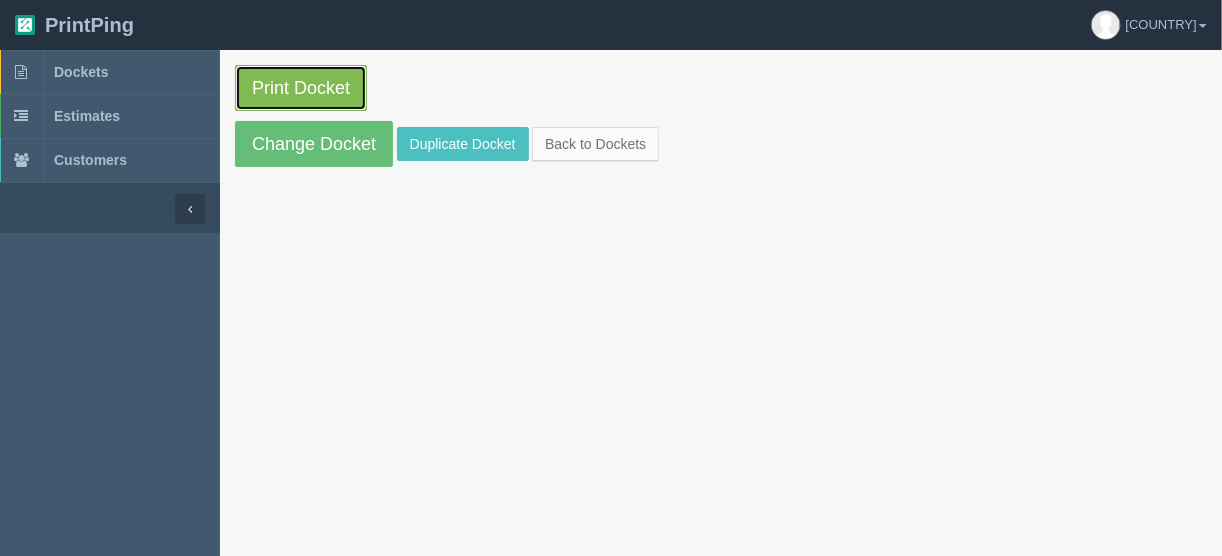 click on "Print Docket" at bounding box center (301, 88) 